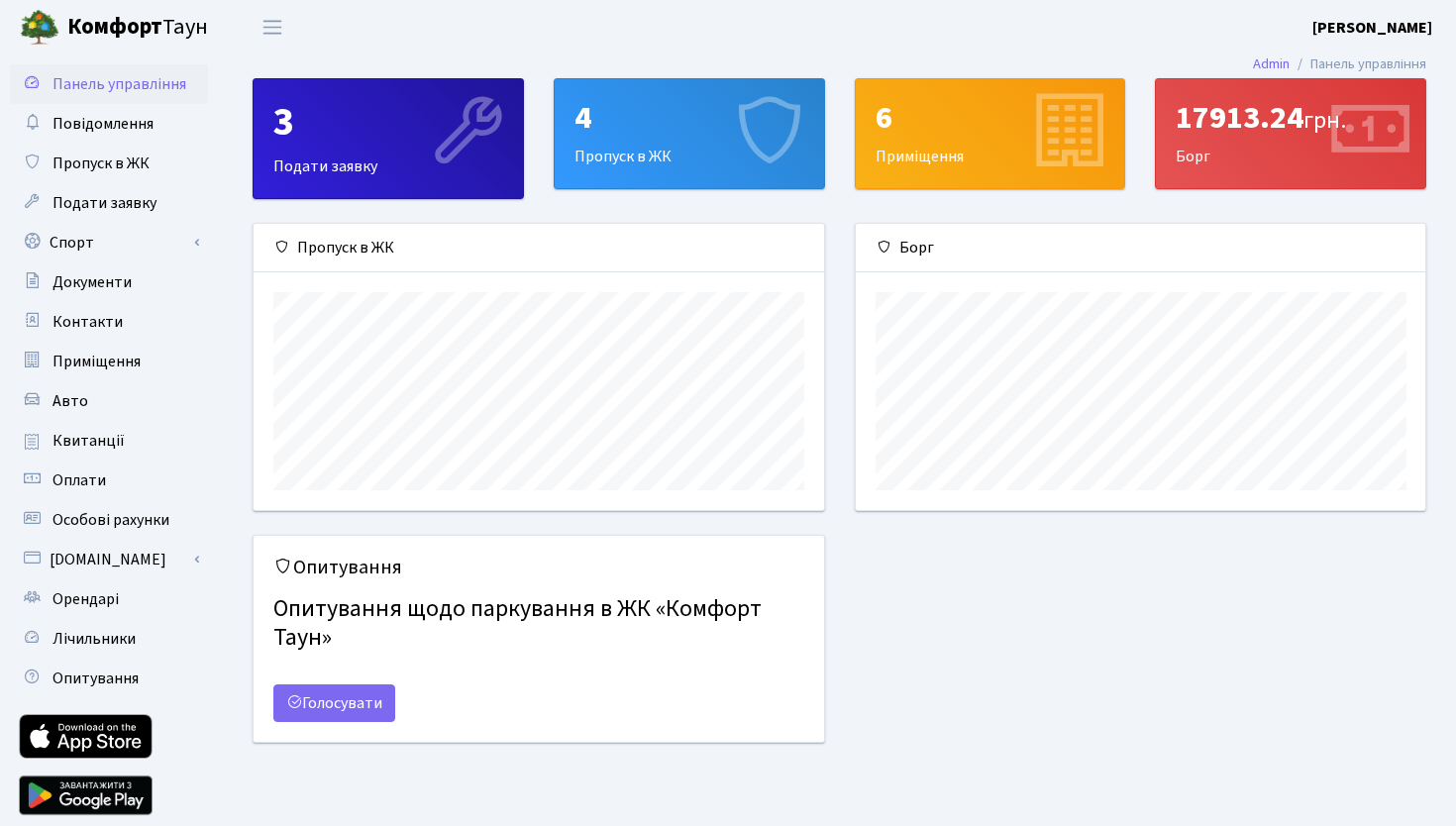 scroll, scrollTop: 0, scrollLeft: 0, axis: both 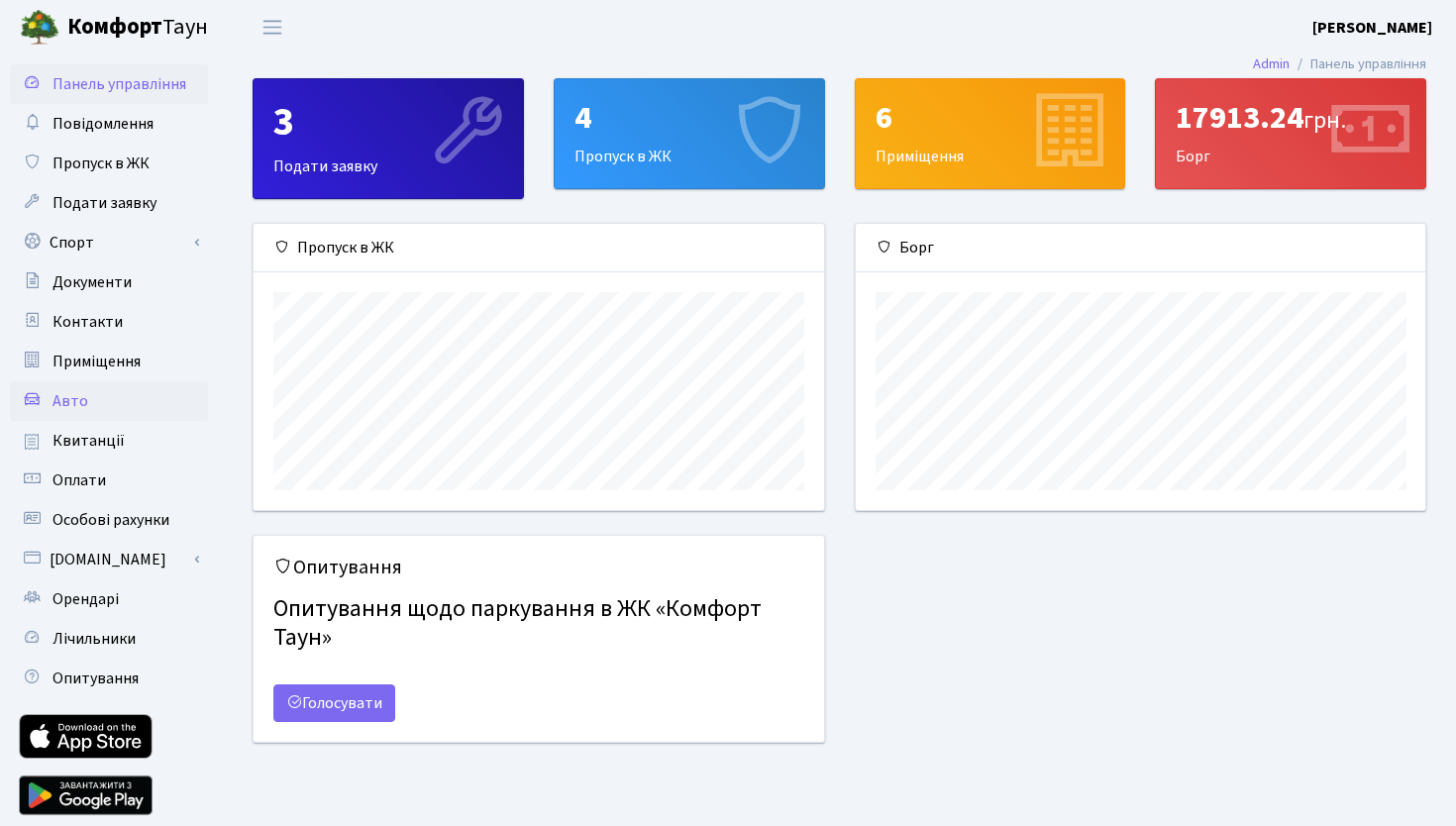 click on "Авто" at bounding box center [70, 401] 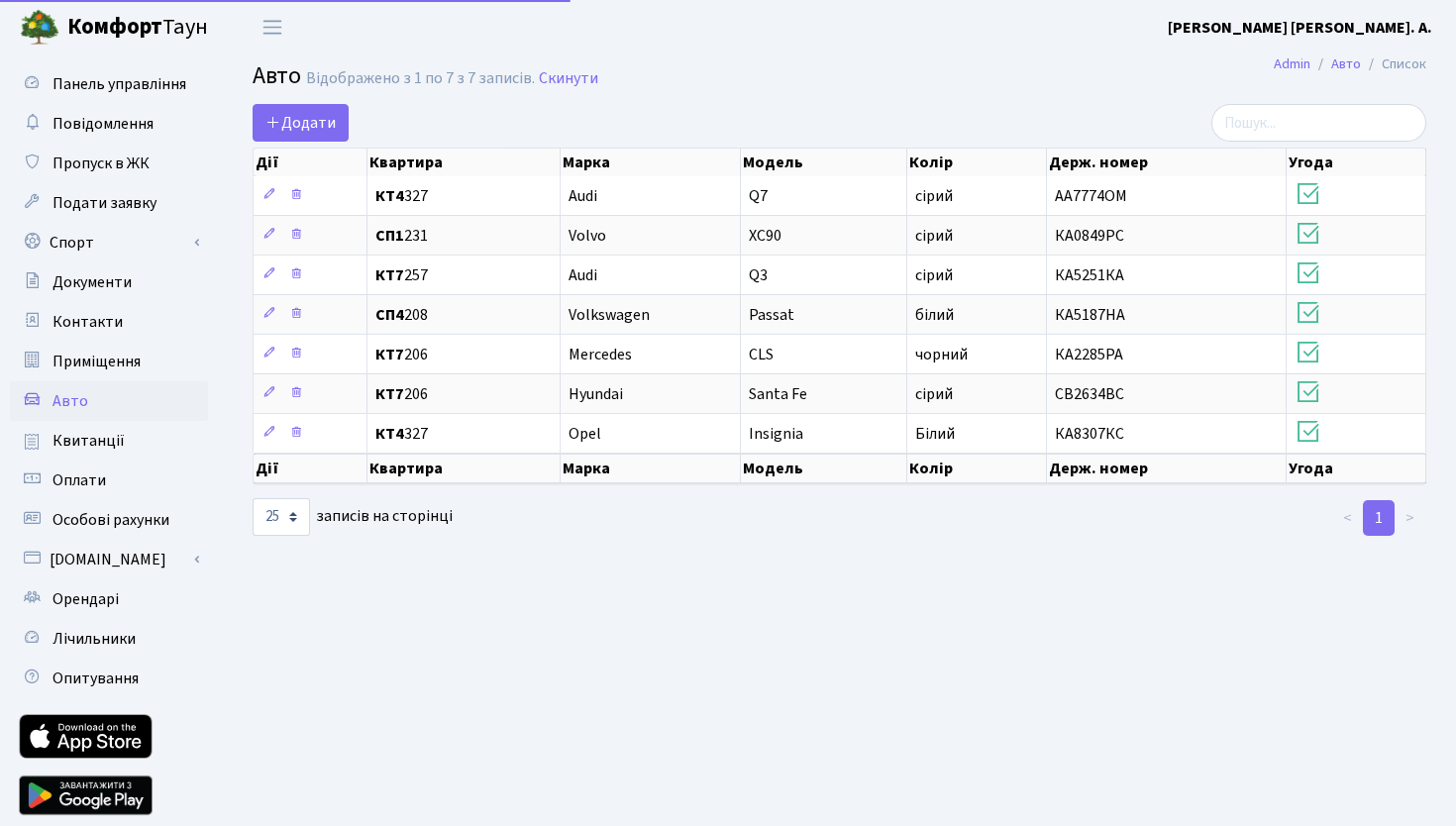 select on "25" 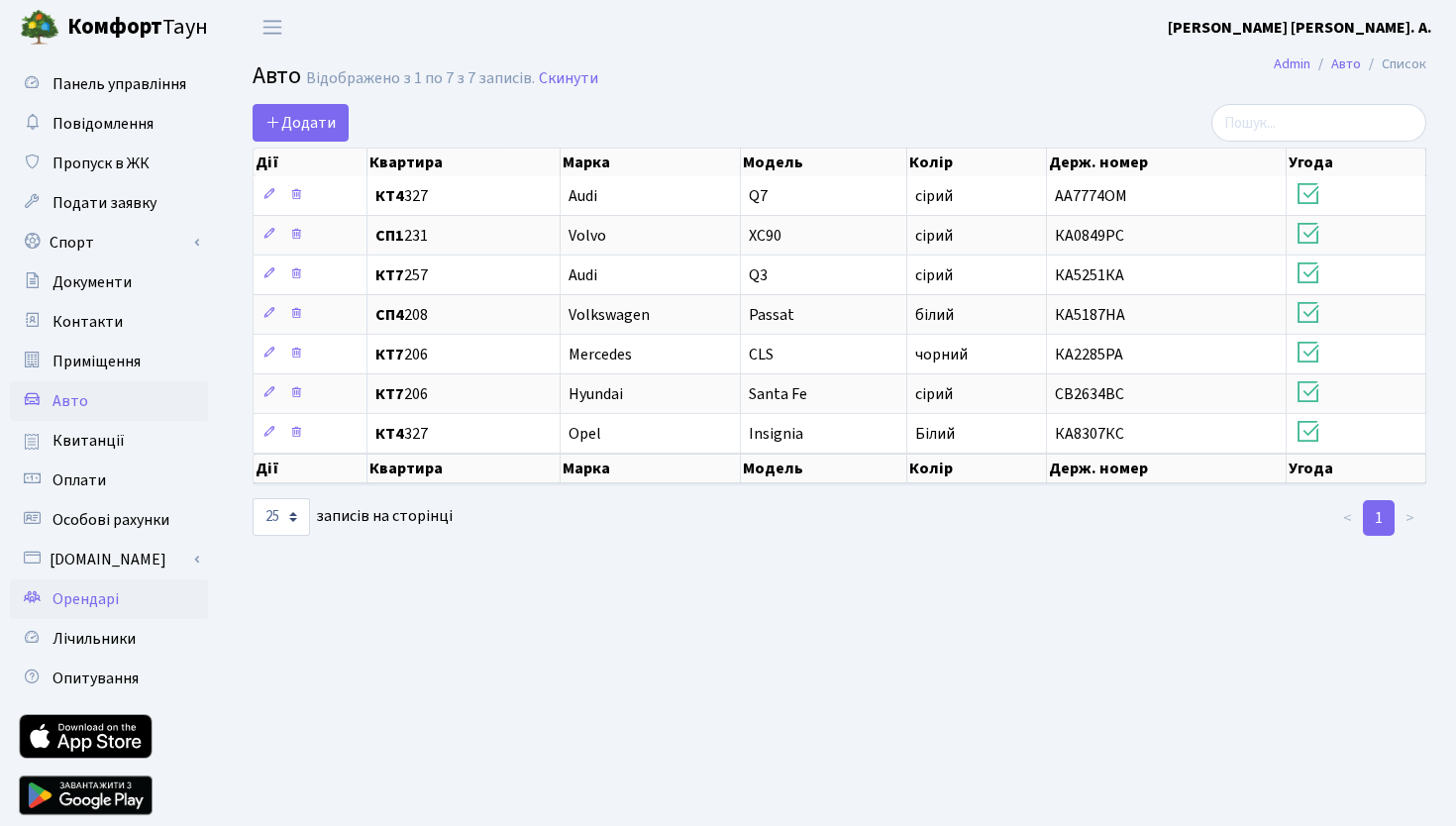 click on "Орендарі" at bounding box center (85, 599) 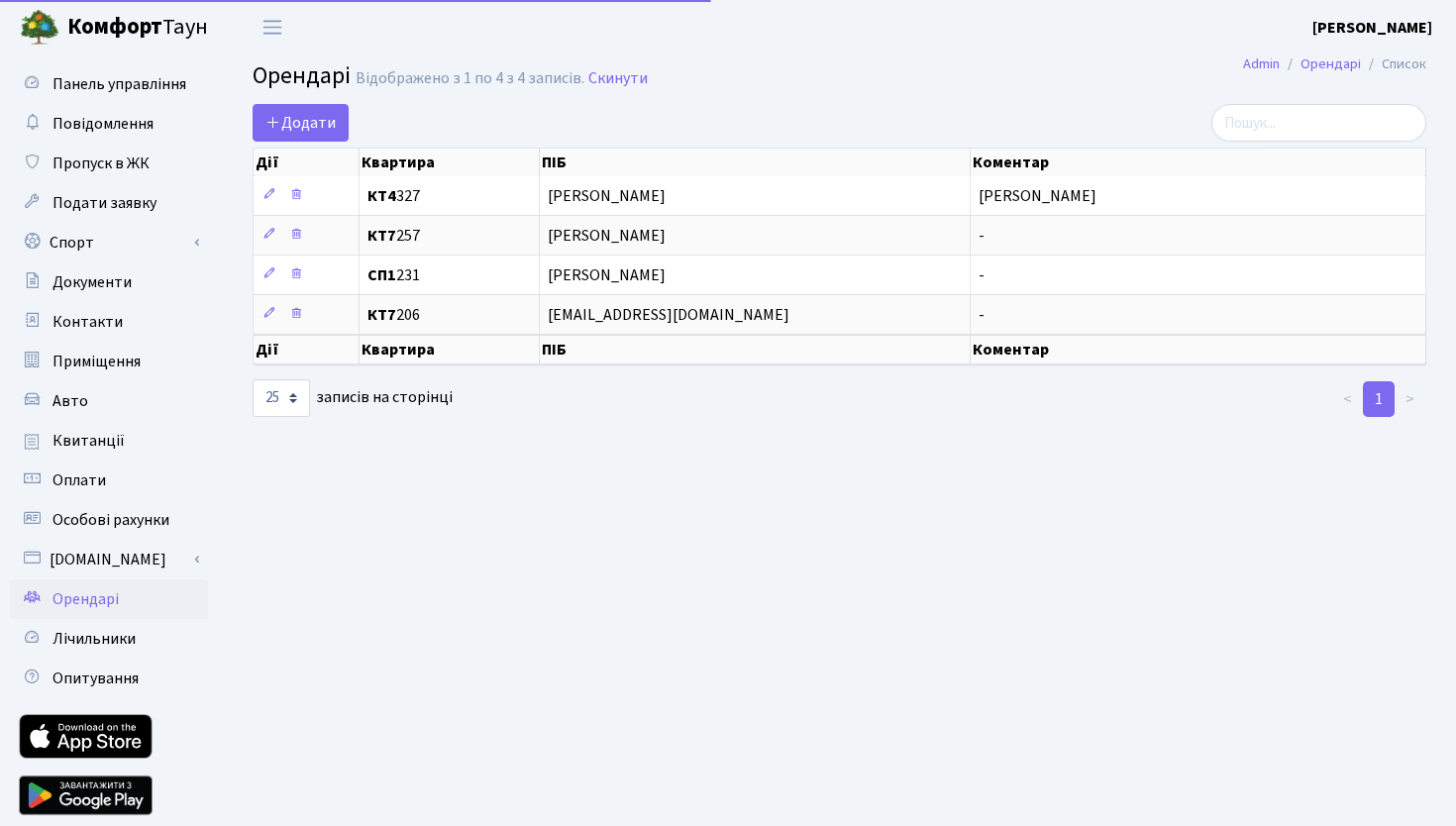 select on "25" 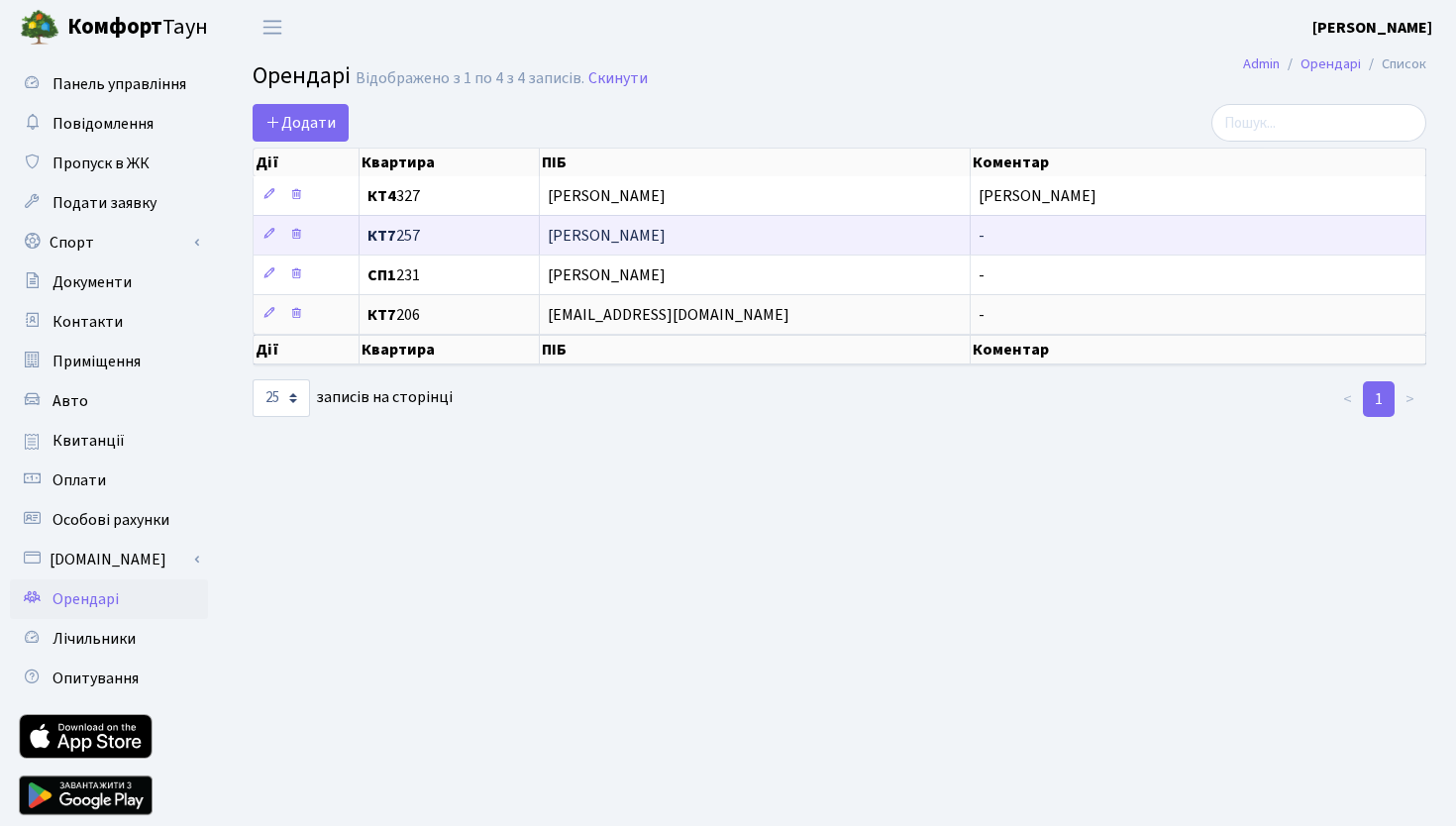 click on "Малій Марина Сергіївна" at bounding box center [755, 236] 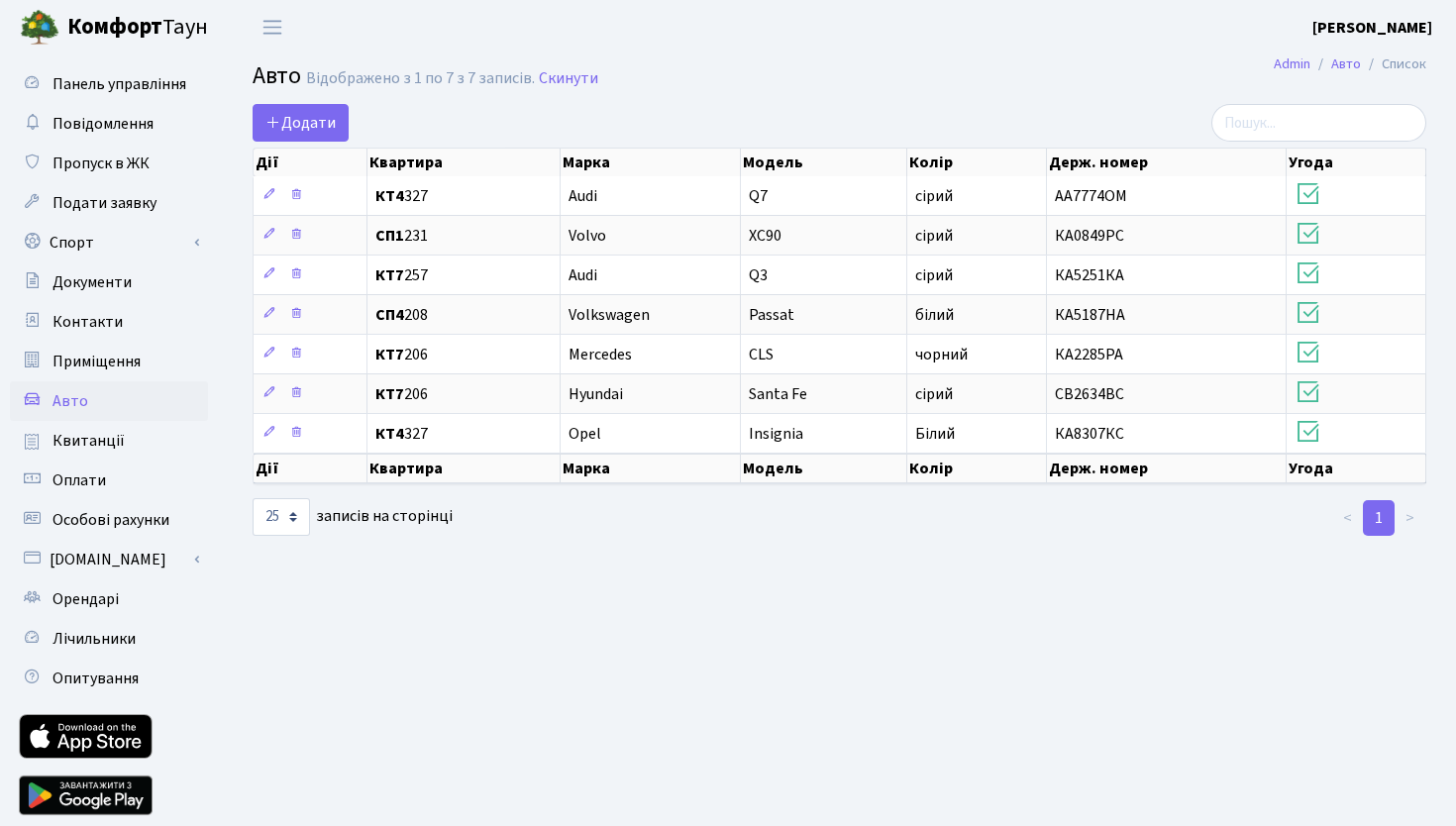 select on "25" 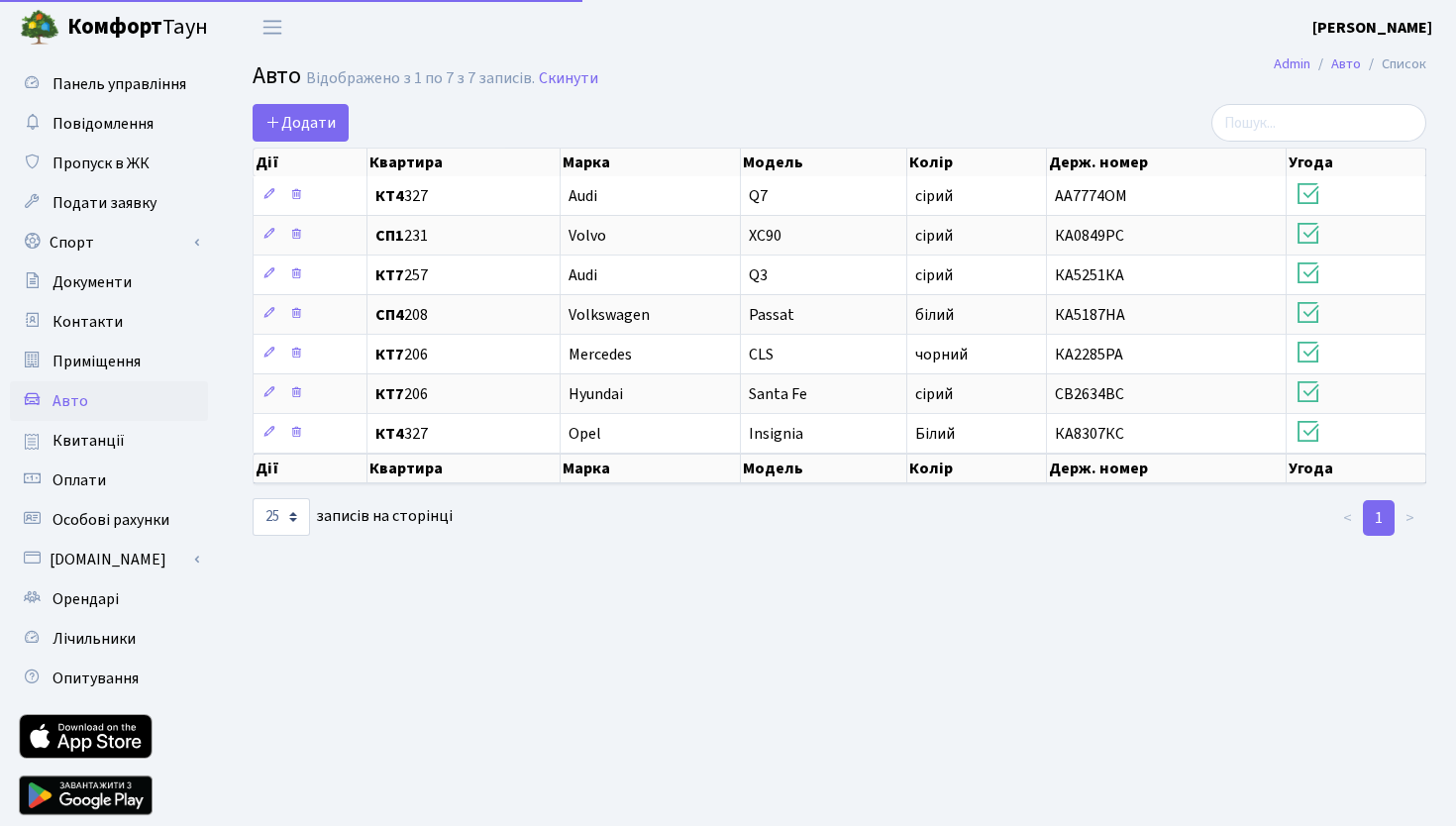 scroll, scrollTop: 0, scrollLeft: 0, axis: both 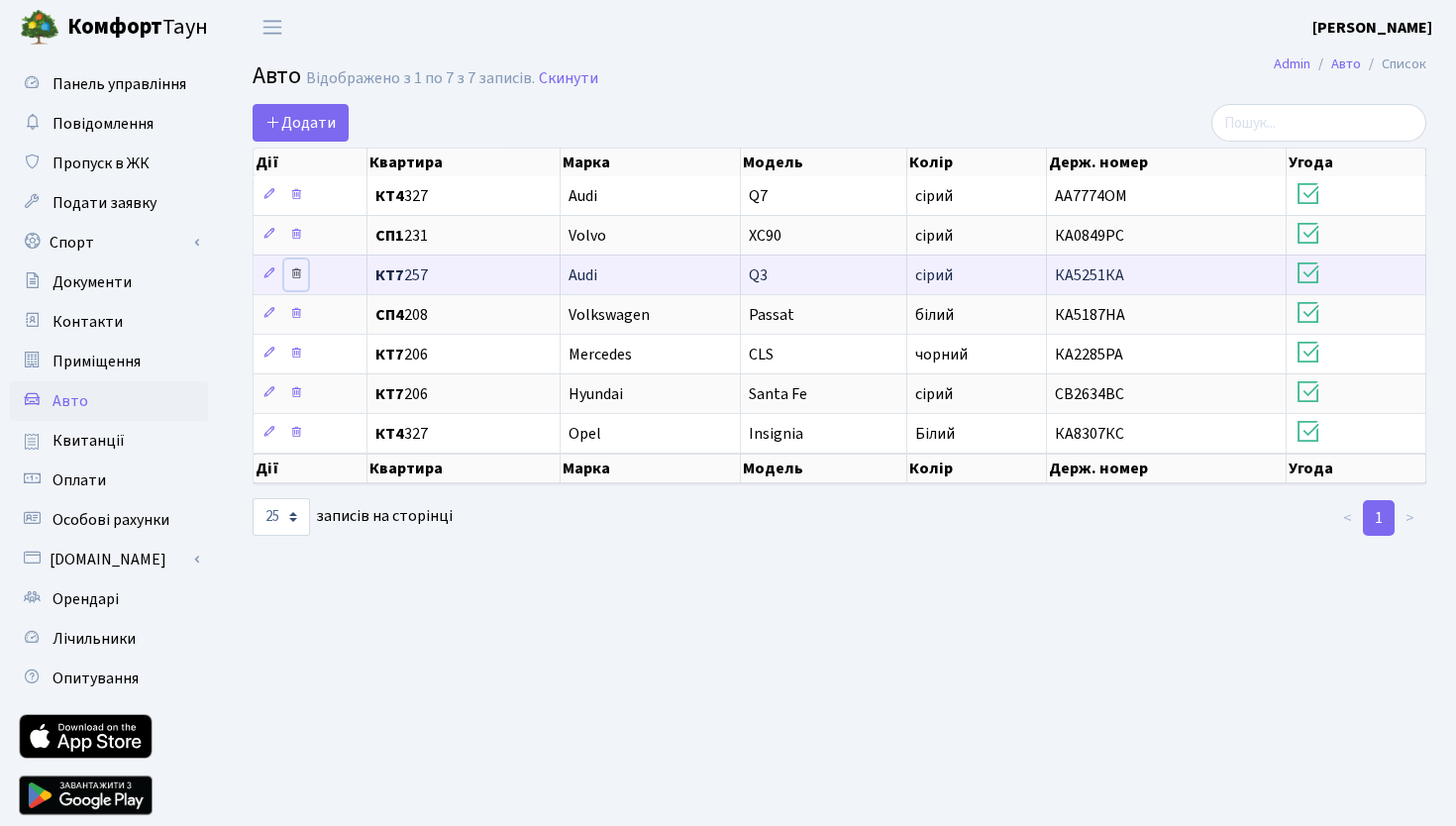 click at bounding box center [296, 273] 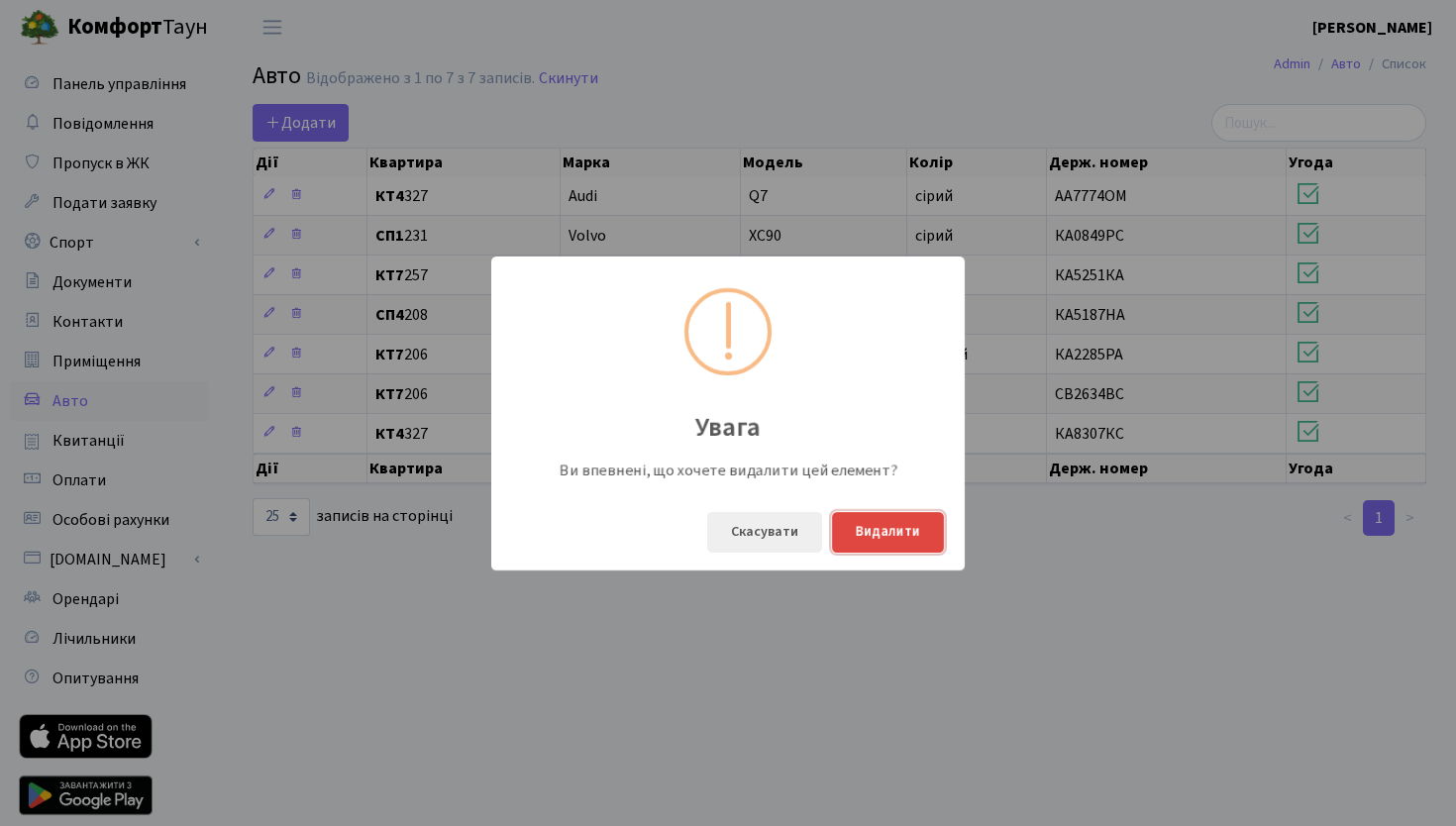 click on "Видалити" at bounding box center [887, 532] 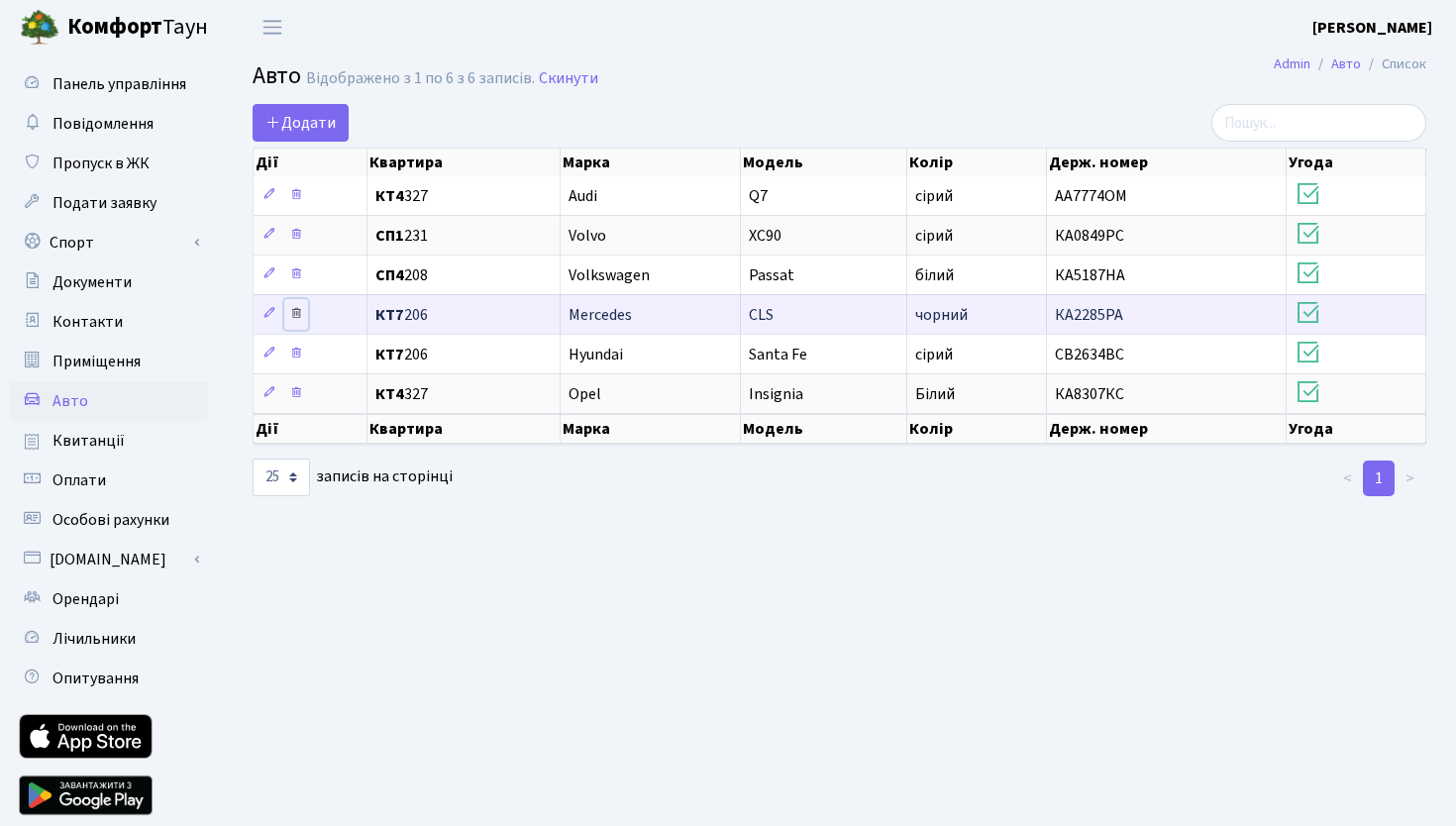 click at bounding box center [296, 313] 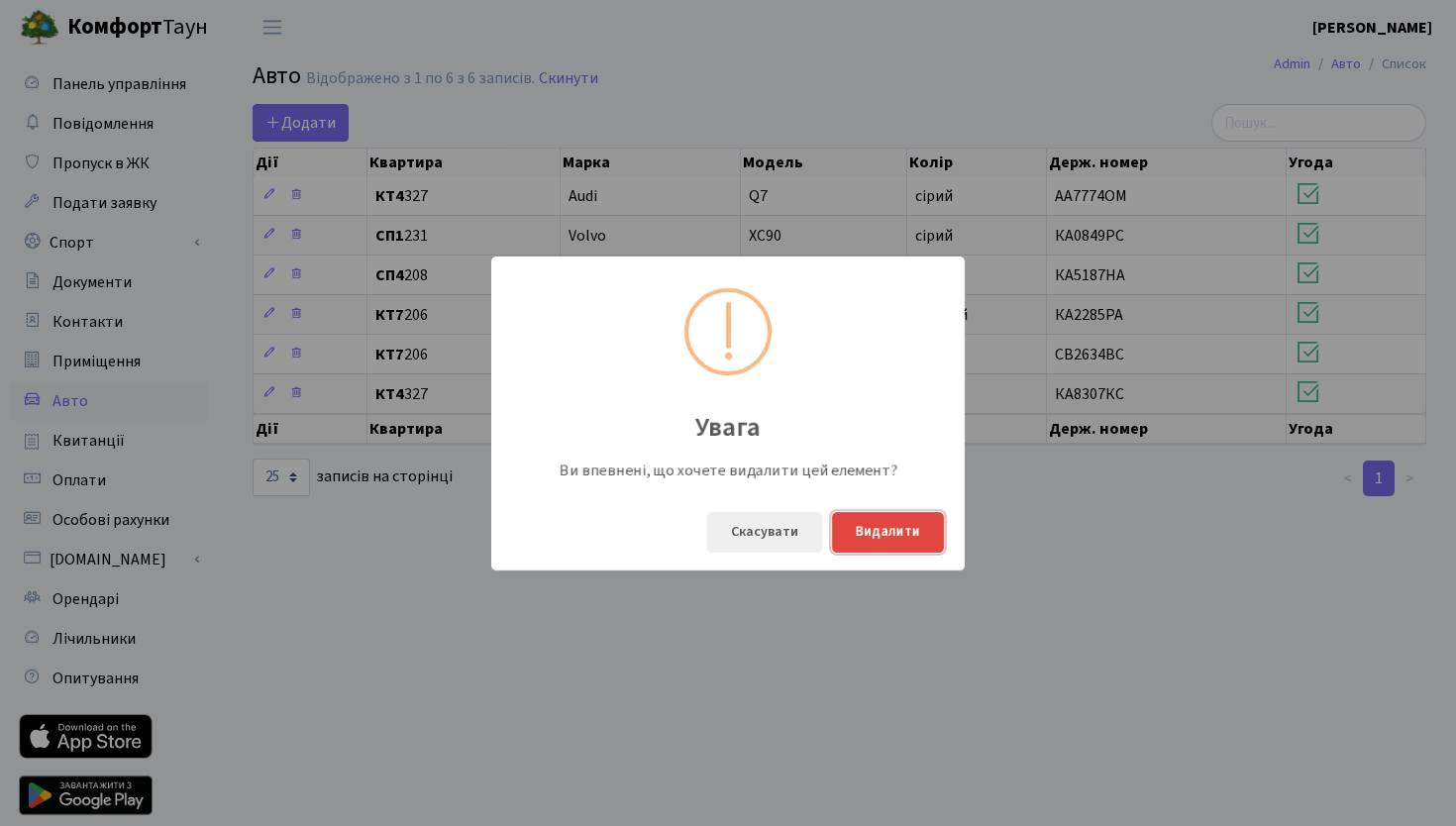 click on "Видалити" at bounding box center (887, 532) 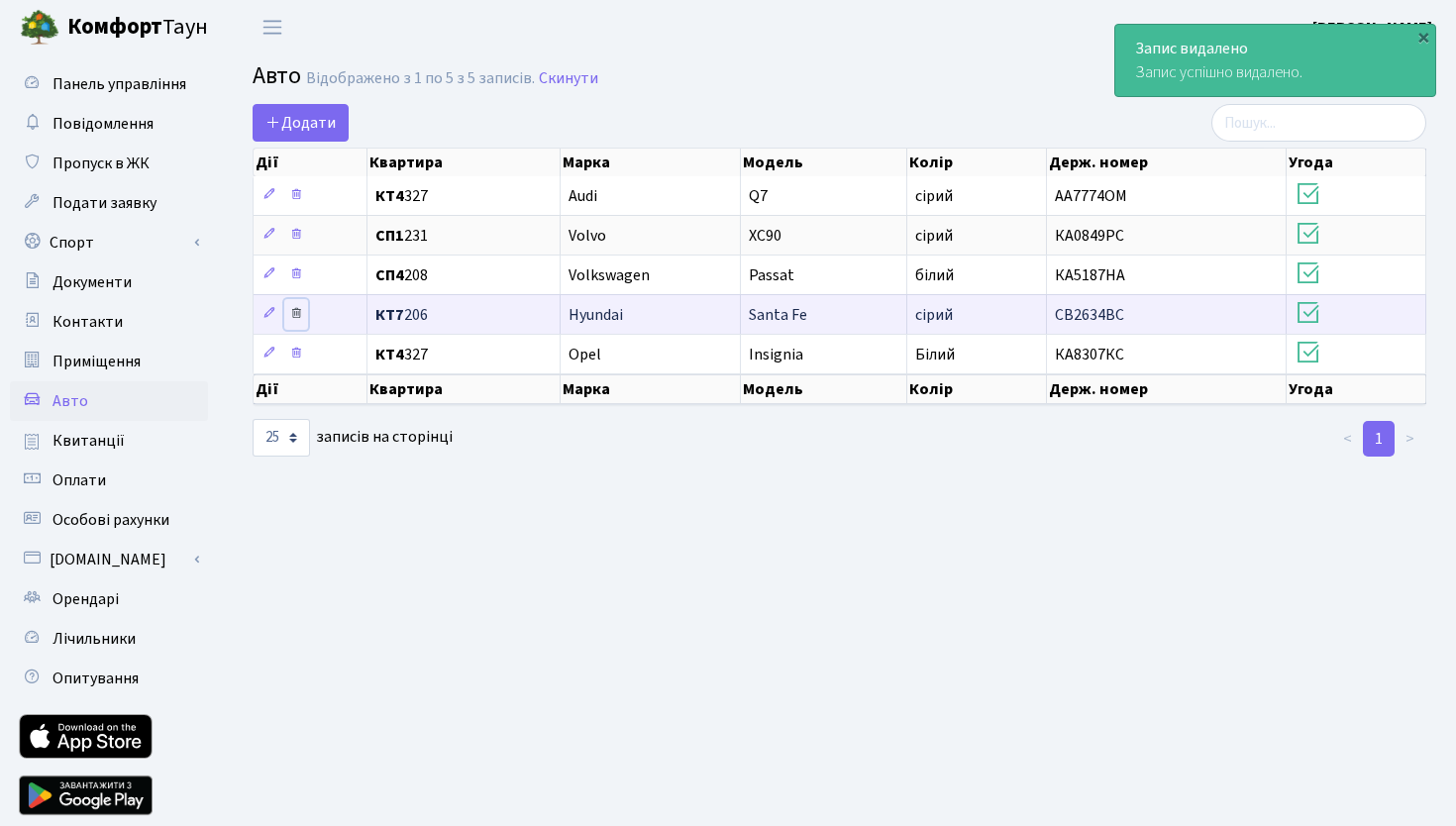 click at bounding box center [296, 313] 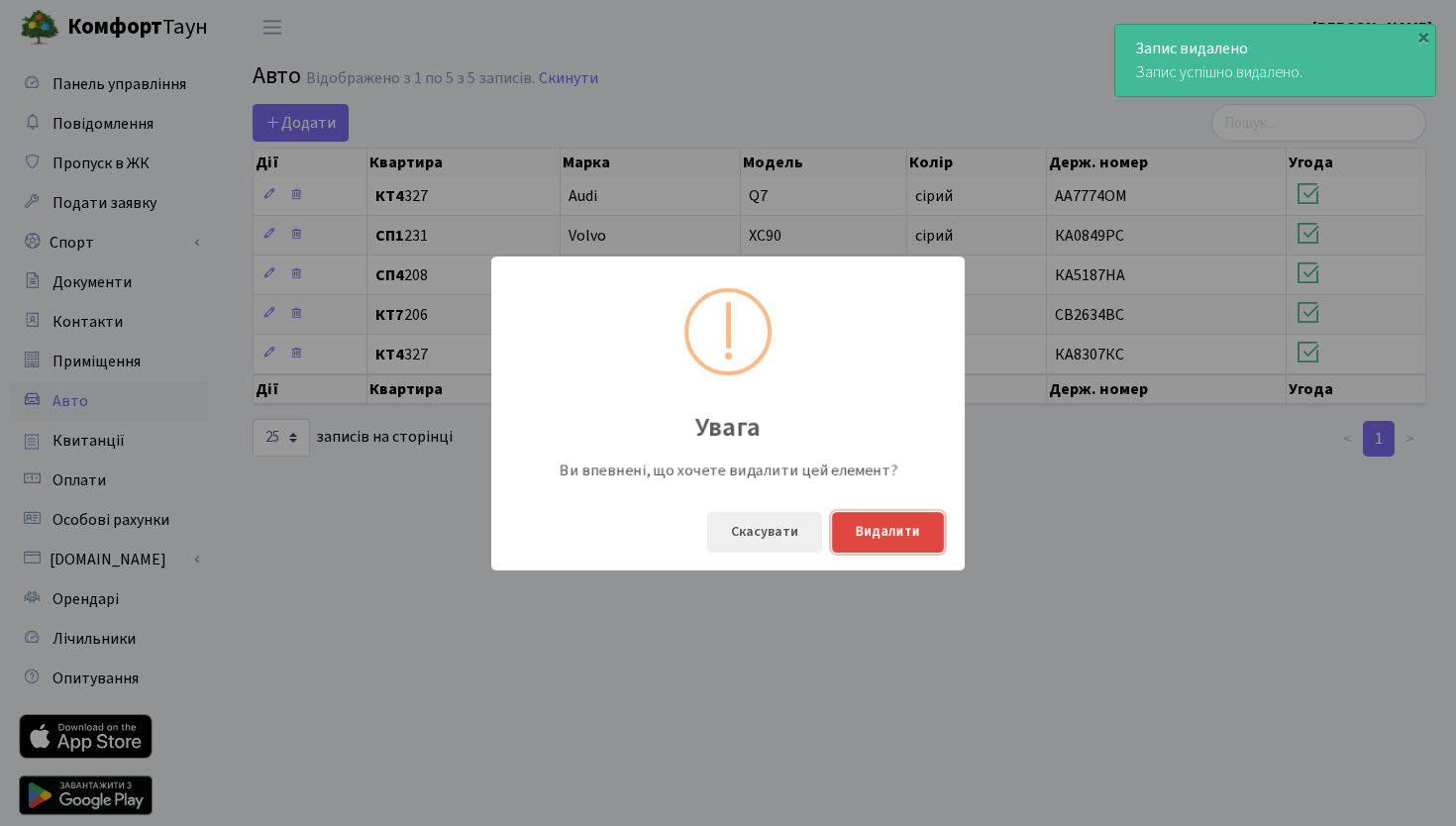 click on "Видалити" at bounding box center [887, 532] 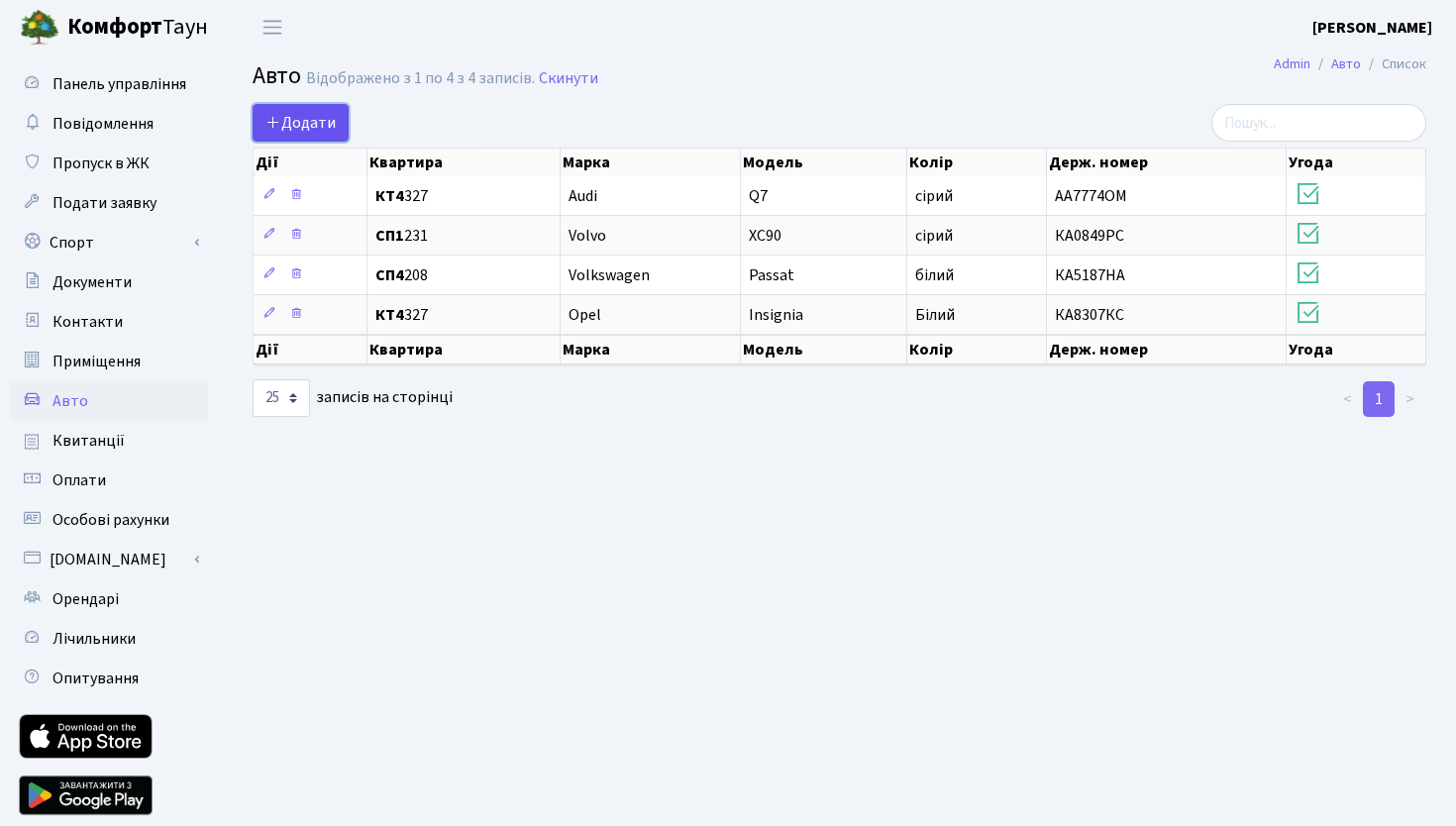 click on "Додати" at bounding box center [300, 123] 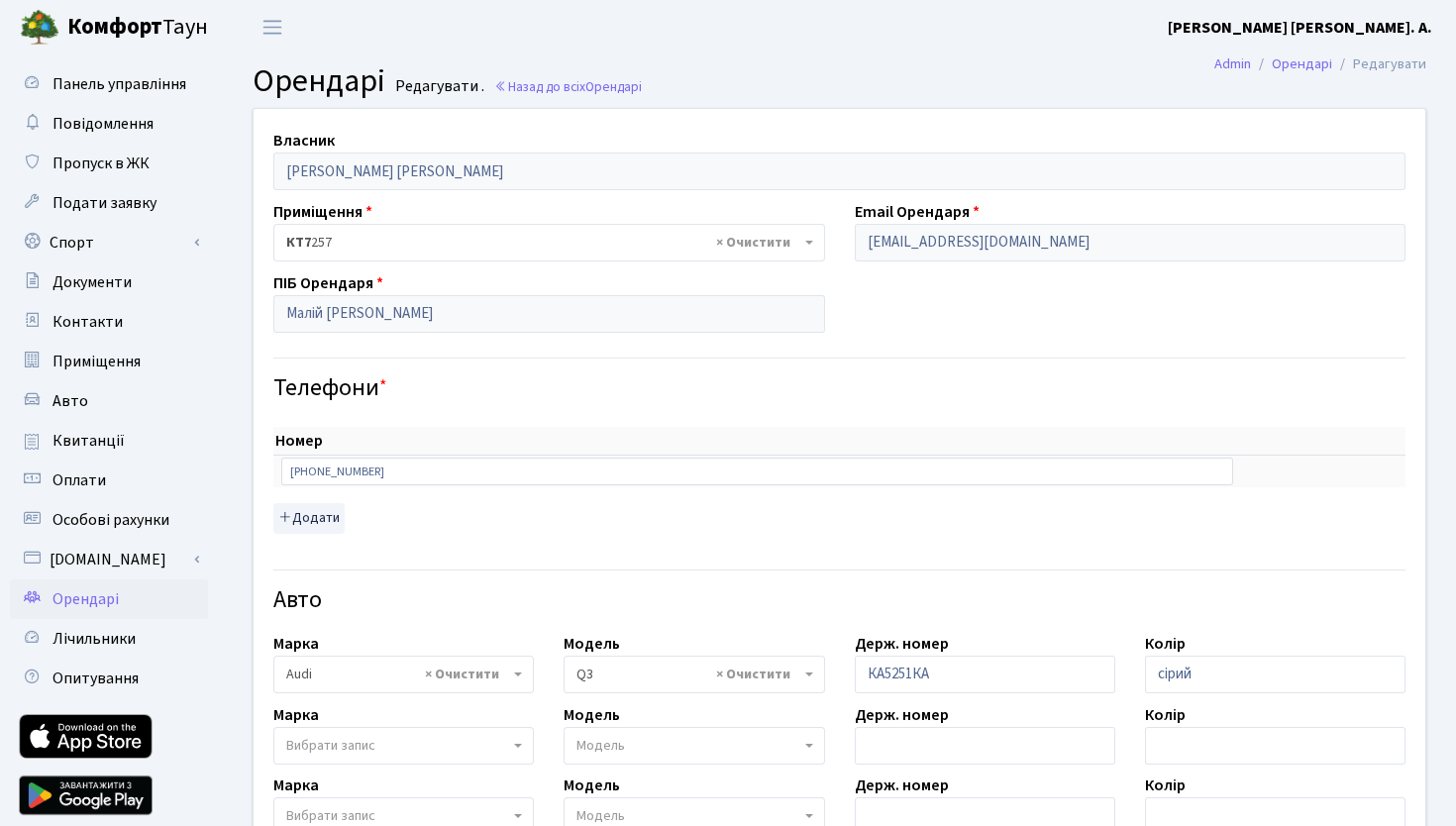 select on "171" 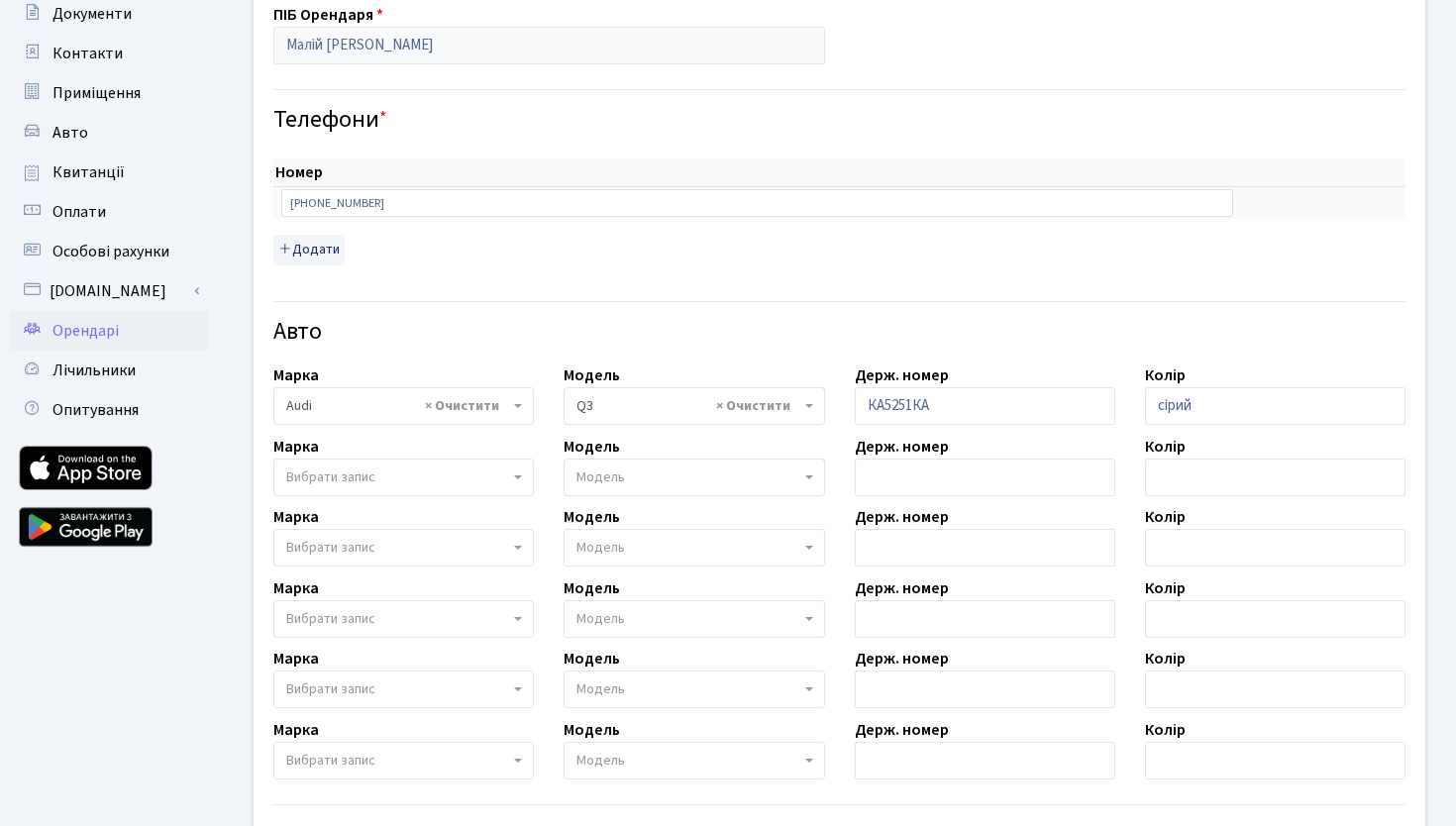 scroll, scrollTop: 310, scrollLeft: 0, axis: vertical 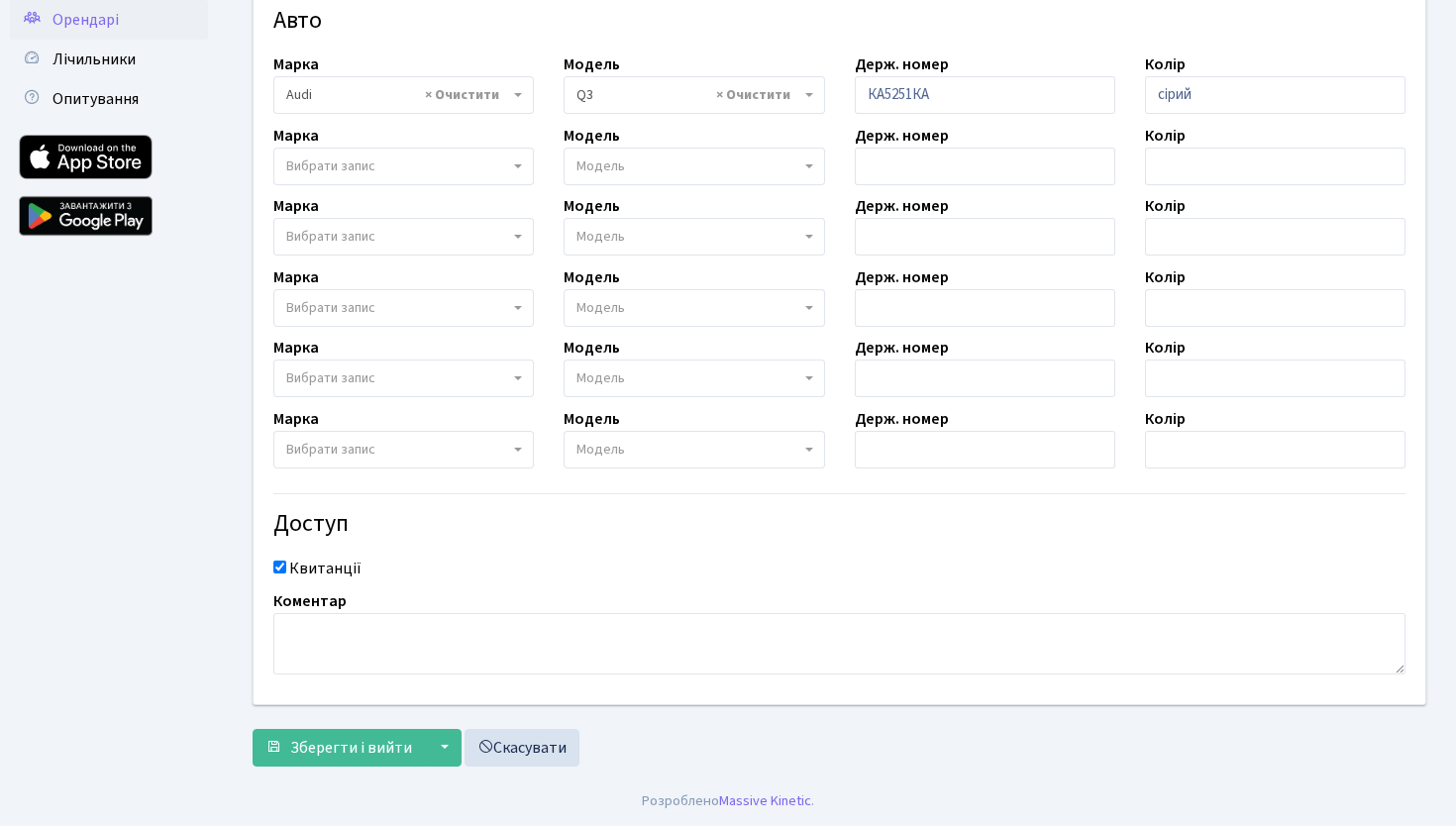 click on "Квитанції" at bounding box center [839, 568] 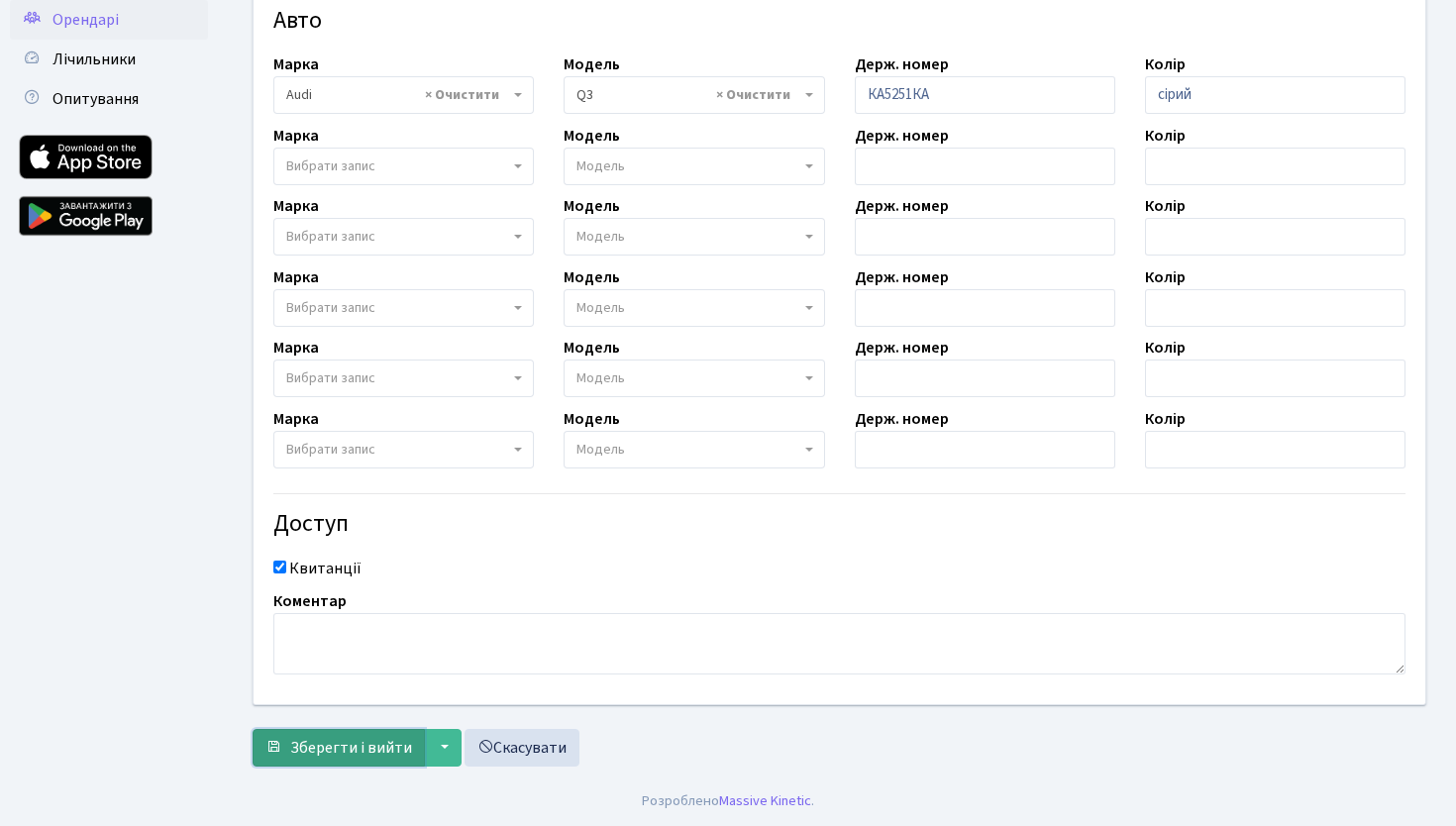 click on "Зберегти і вийти" at bounding box center [339, 748] 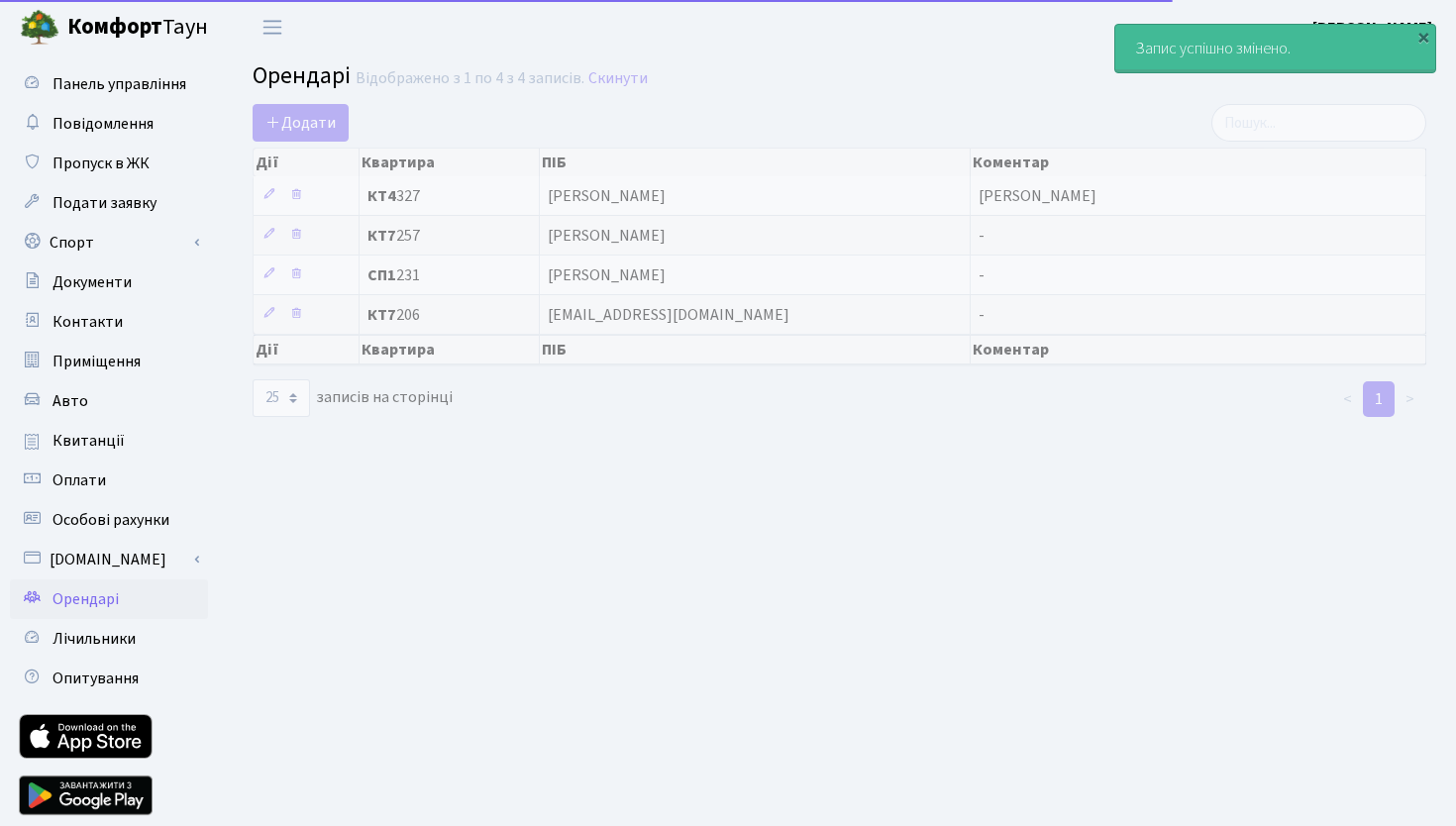 select on "25" 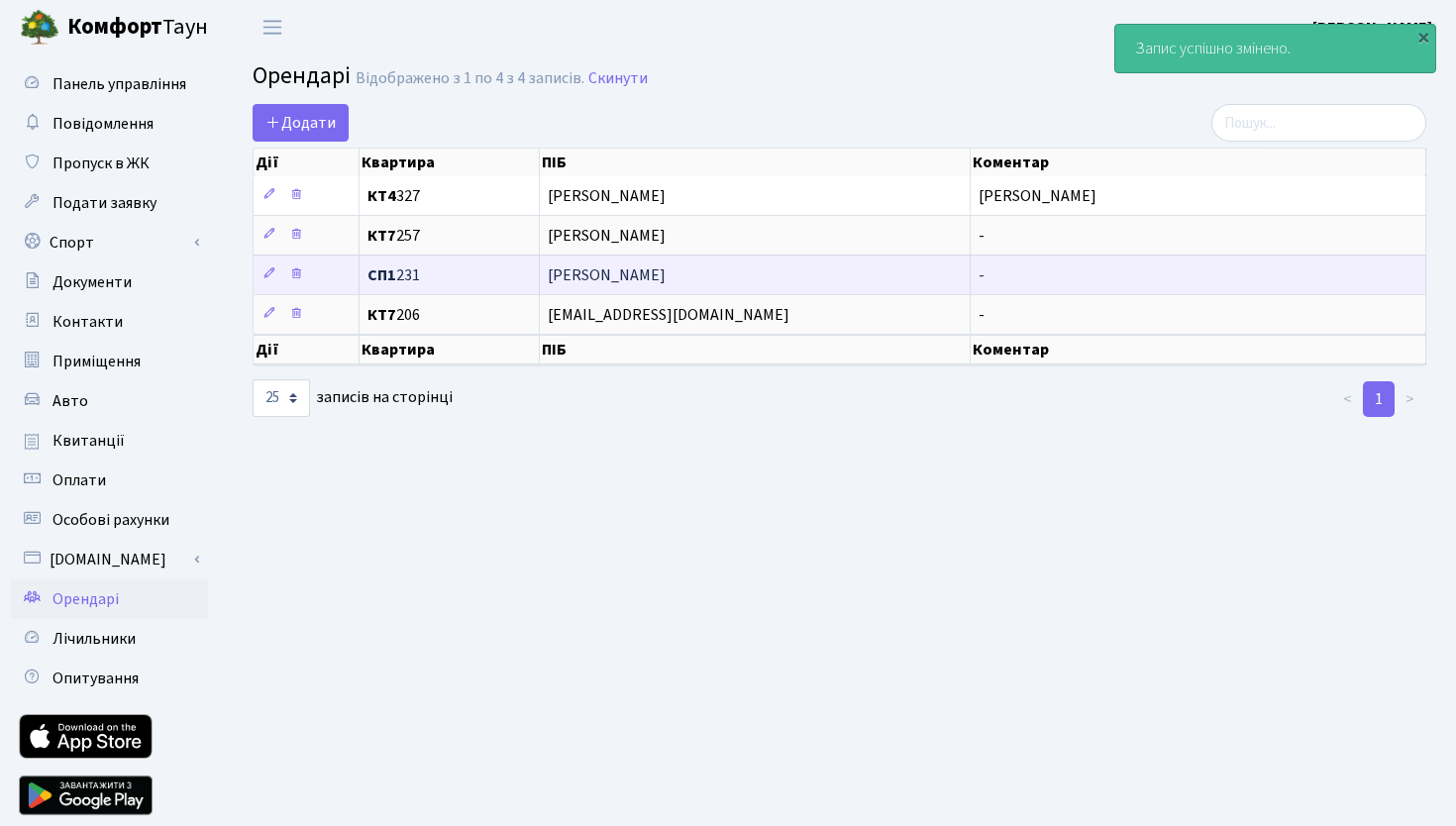 click on "[PERSON_NAME]" at bounding box center [755, 275] 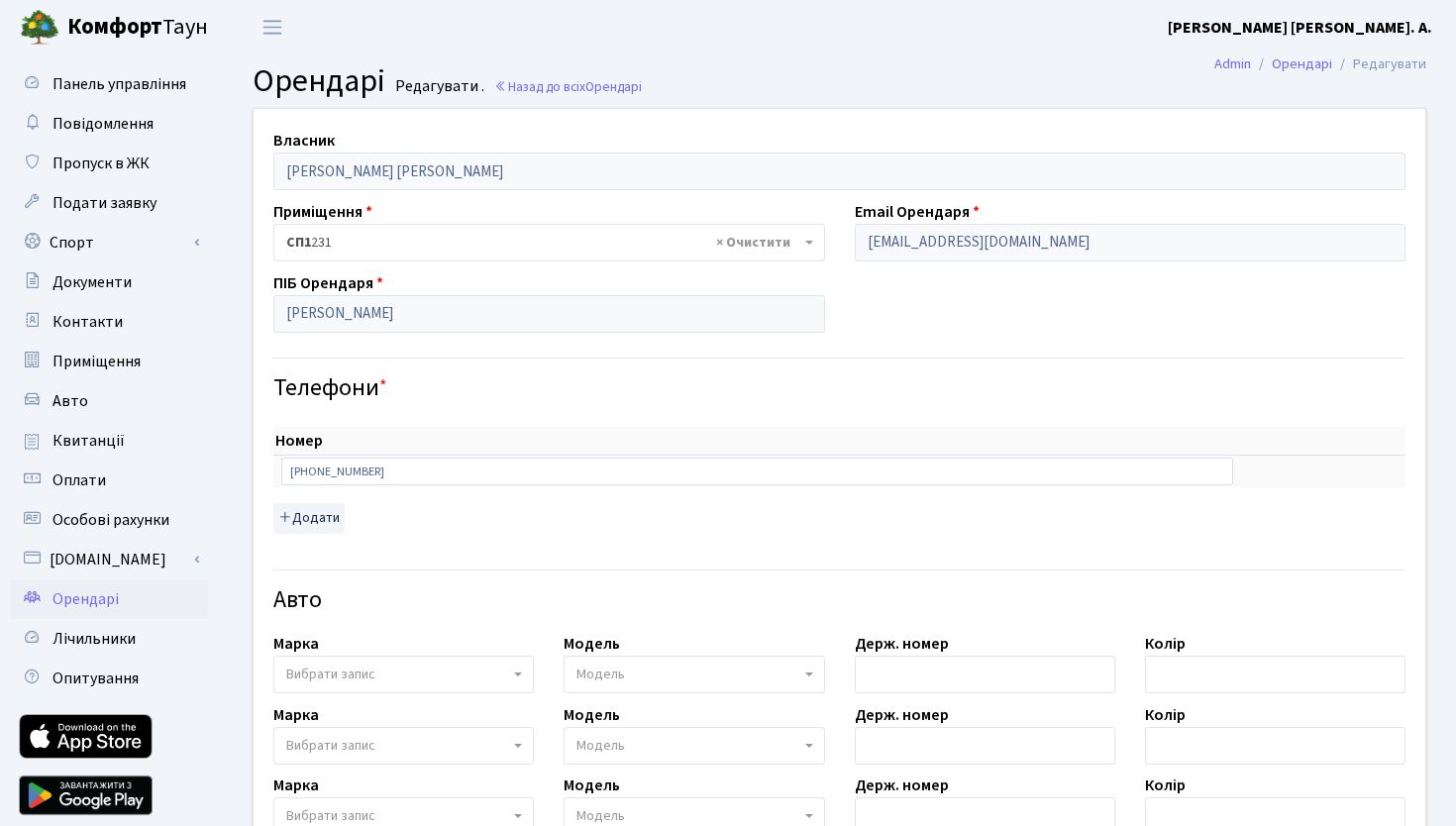 scroll, scrollTop: 0, scrollLeft: 0, axis: both 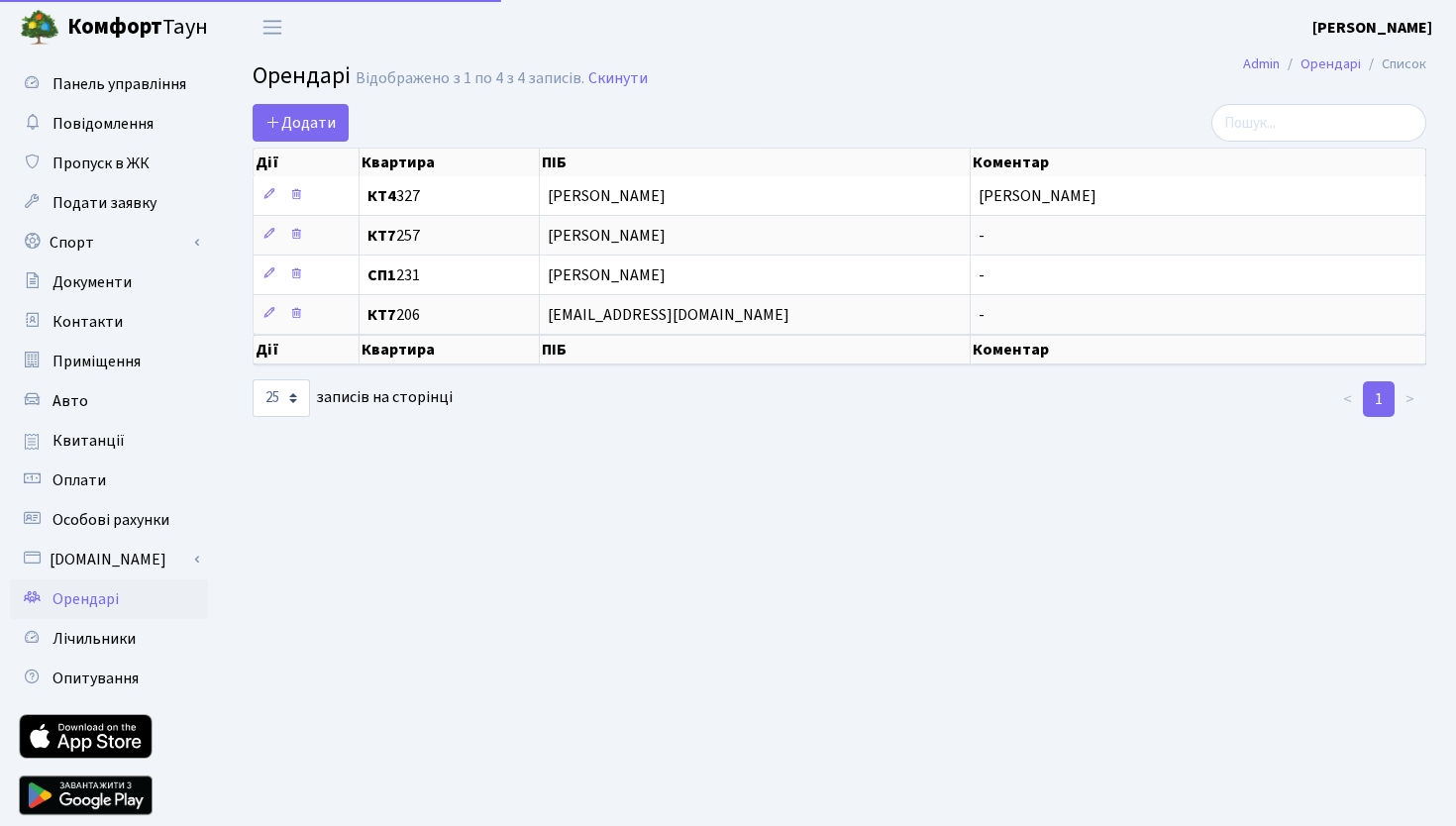 select on "25" 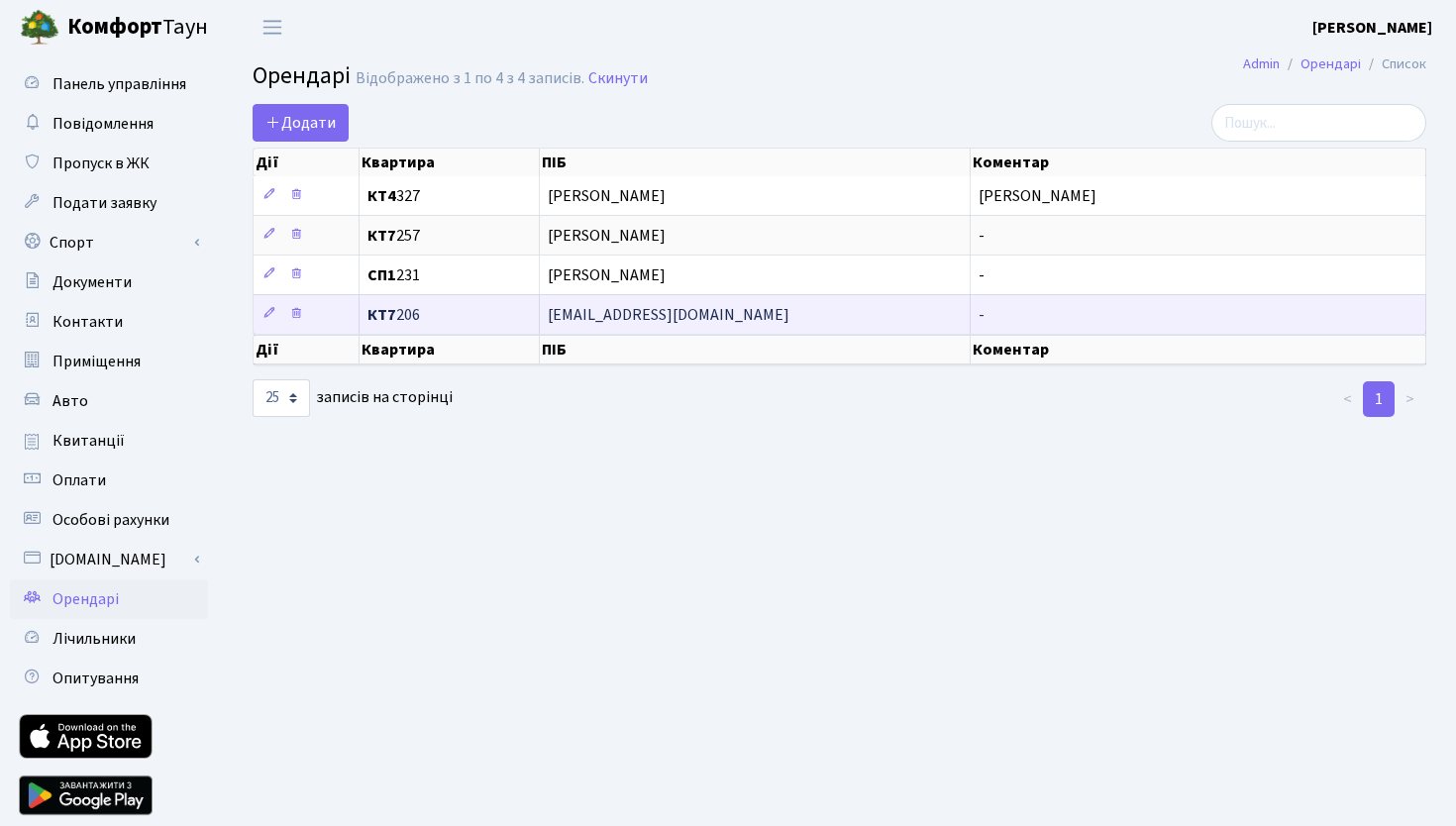 click on "Kirill@gmail.com" at bounding box center (755, 315) 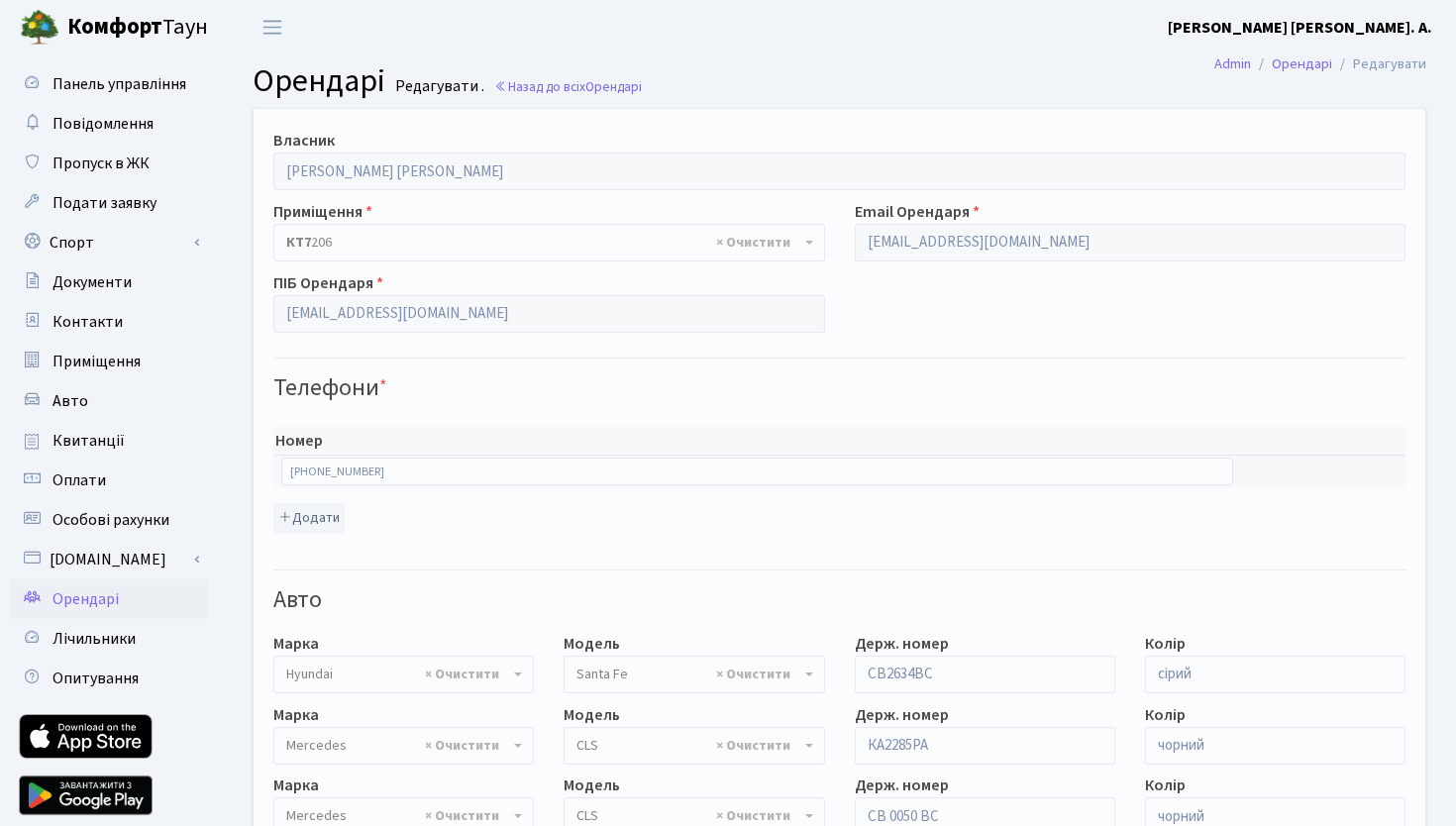 select on "1032" 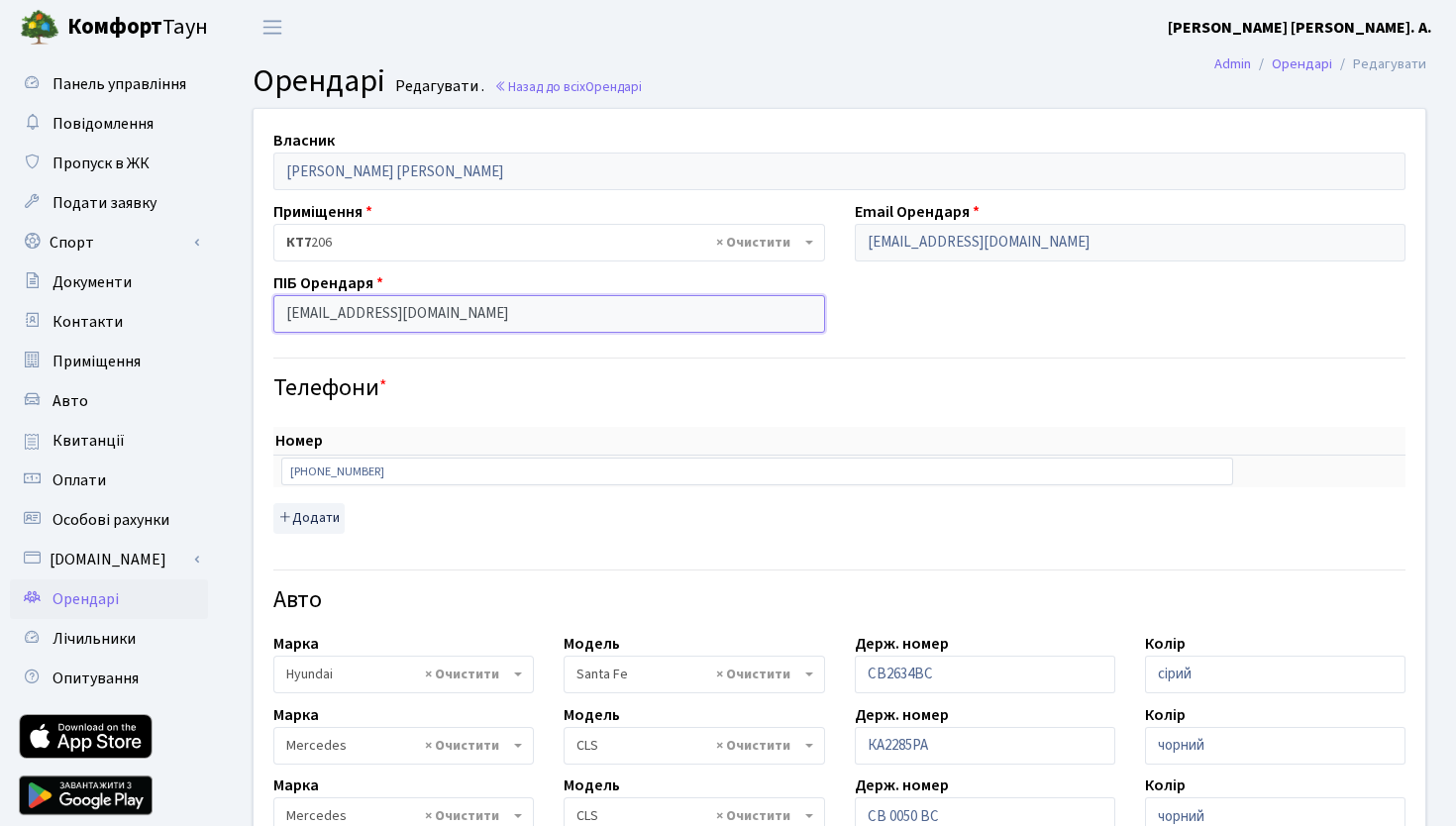 drag, startPoint x: 455, startPoint y: 308, endPoint x: 143, endPoint y: 308, distance: 312 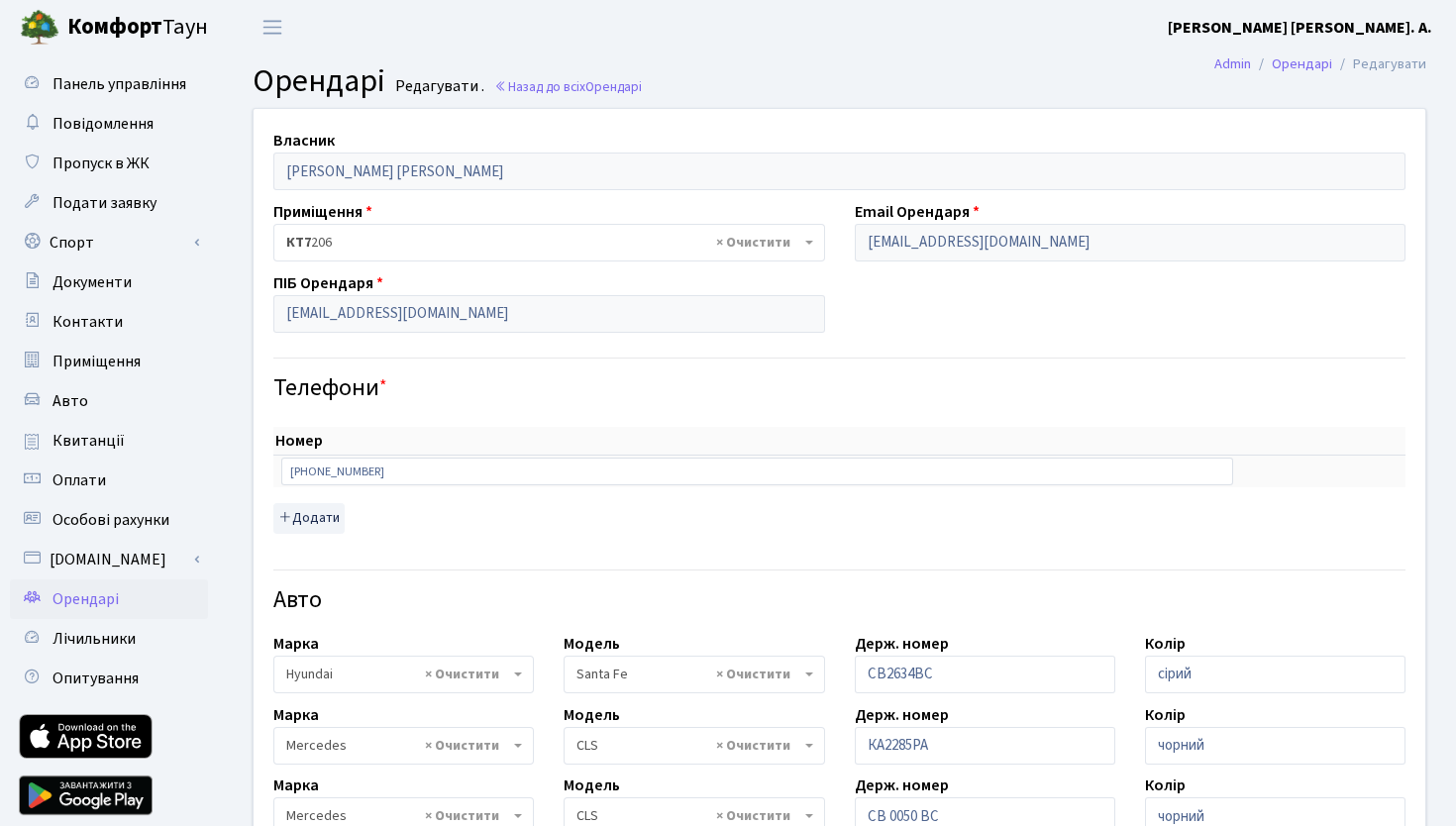 click on "Телефони  *" at bounding box center [839, 372] 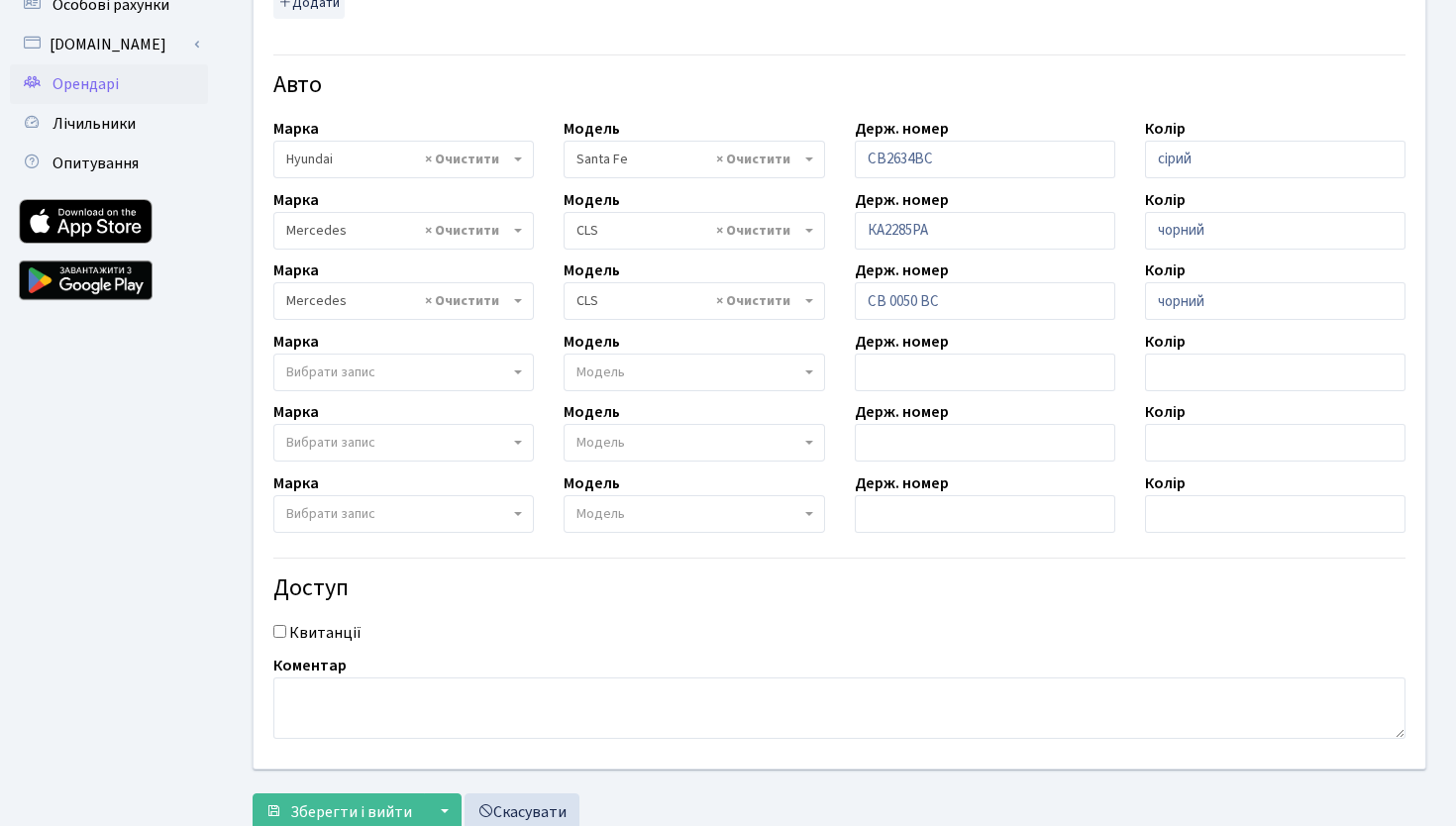 scroll, scrollTop: 519, scrollLeft: 0, axis: vertical 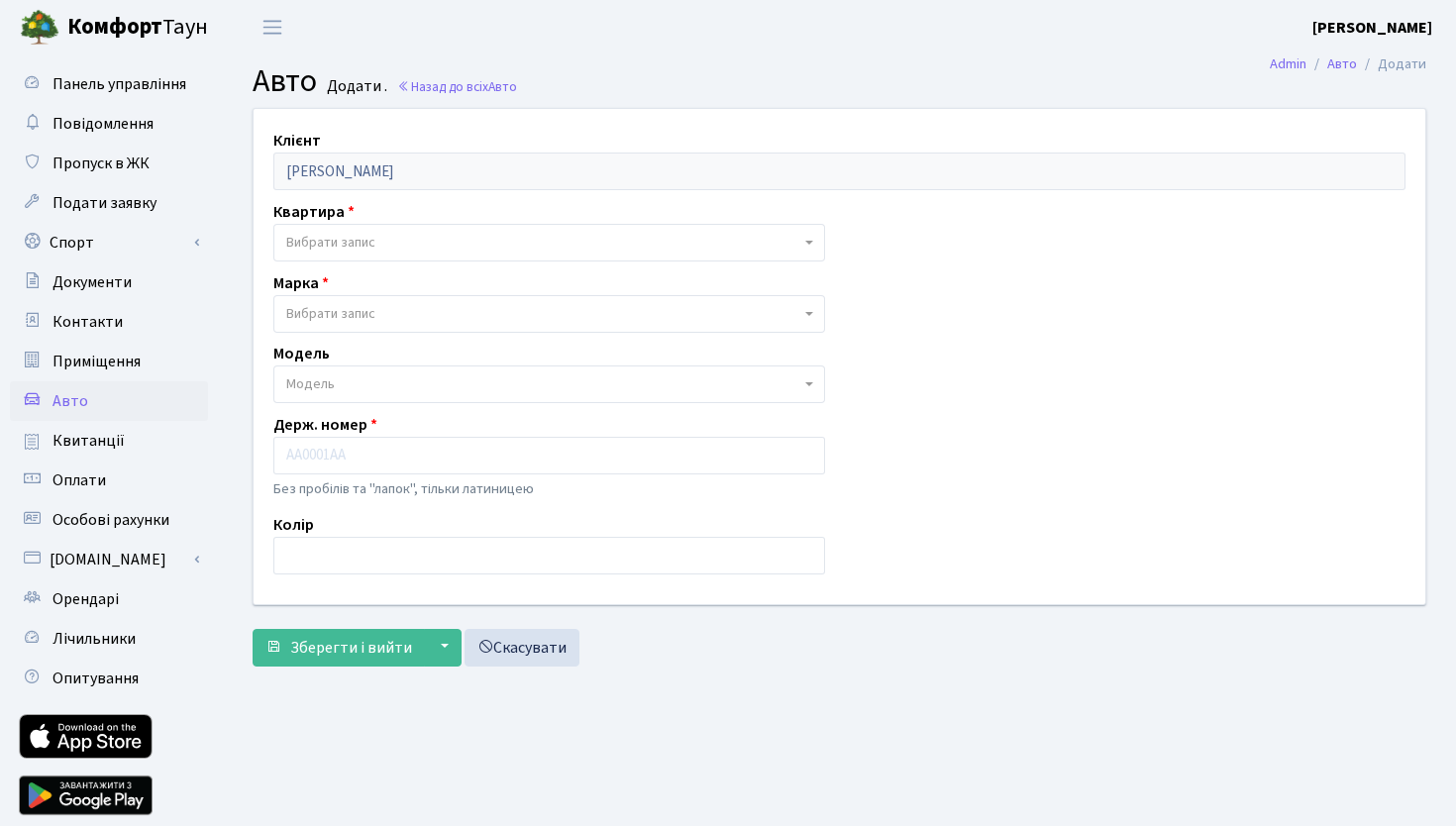 click on "Вибрати запис" at bounding box center [331, 243] 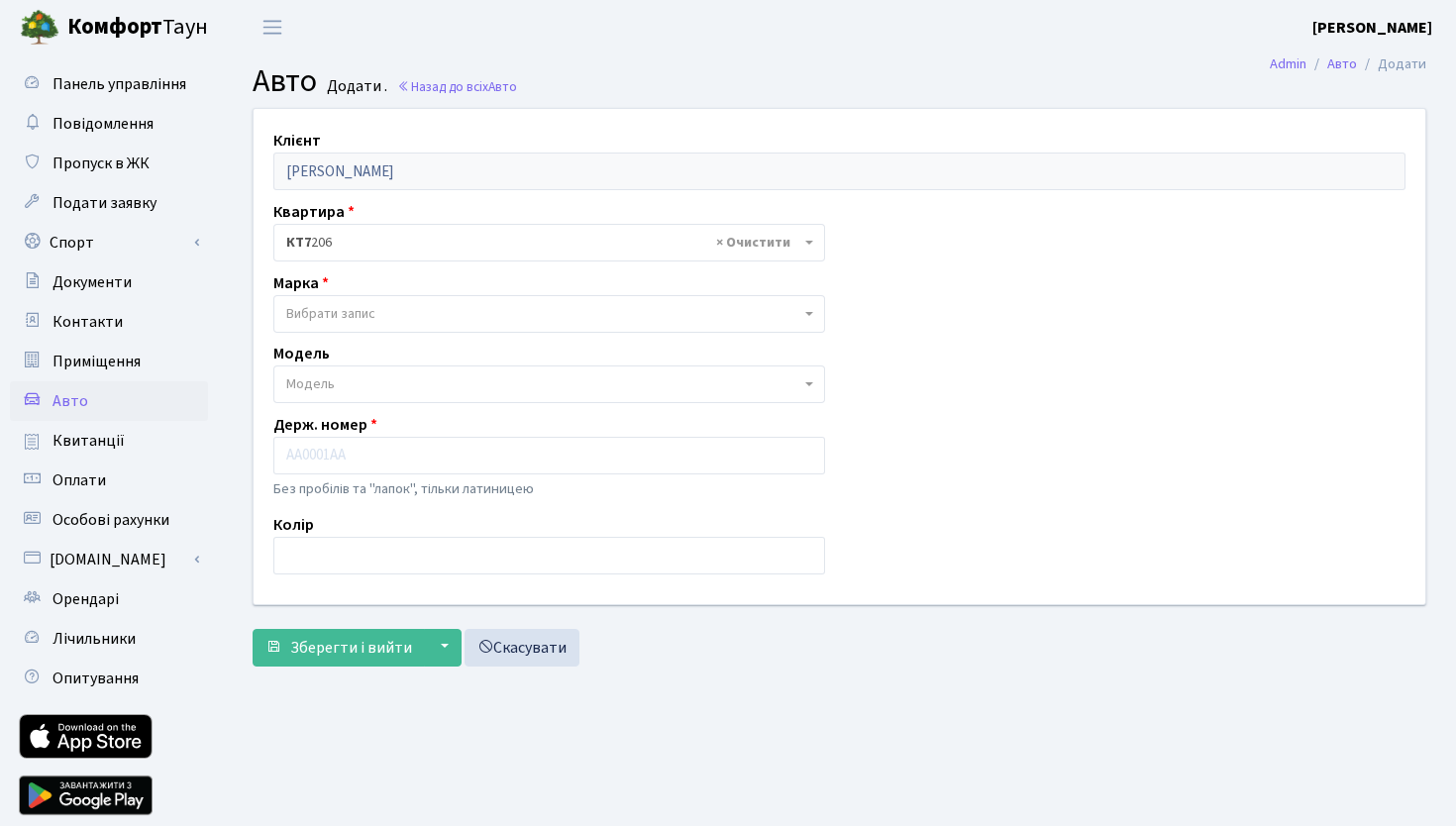 click on "Вибрати запис" at bounding box center (549, 314) 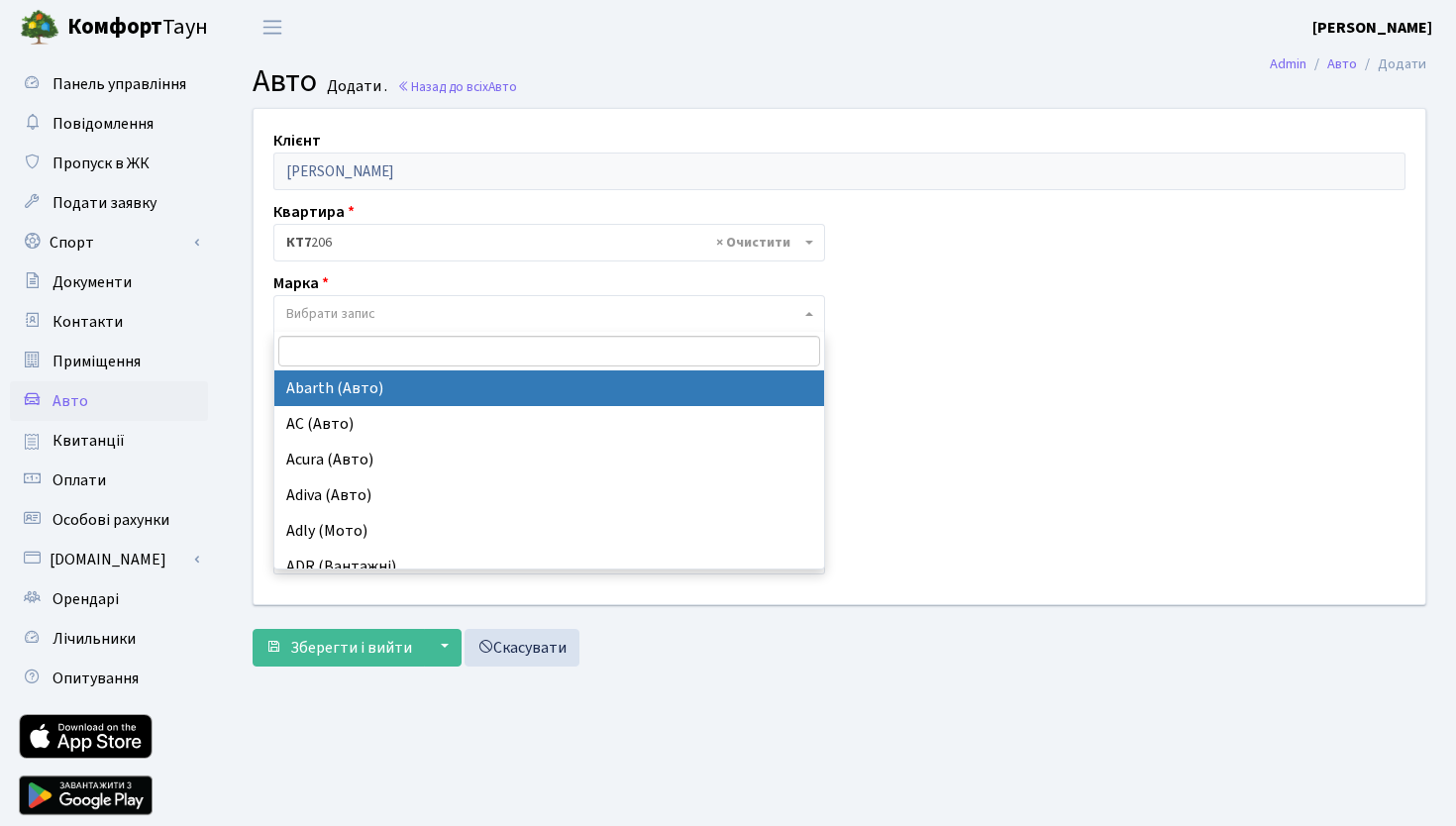 click on "× КТ7    206" at bounding box center [543, 243] 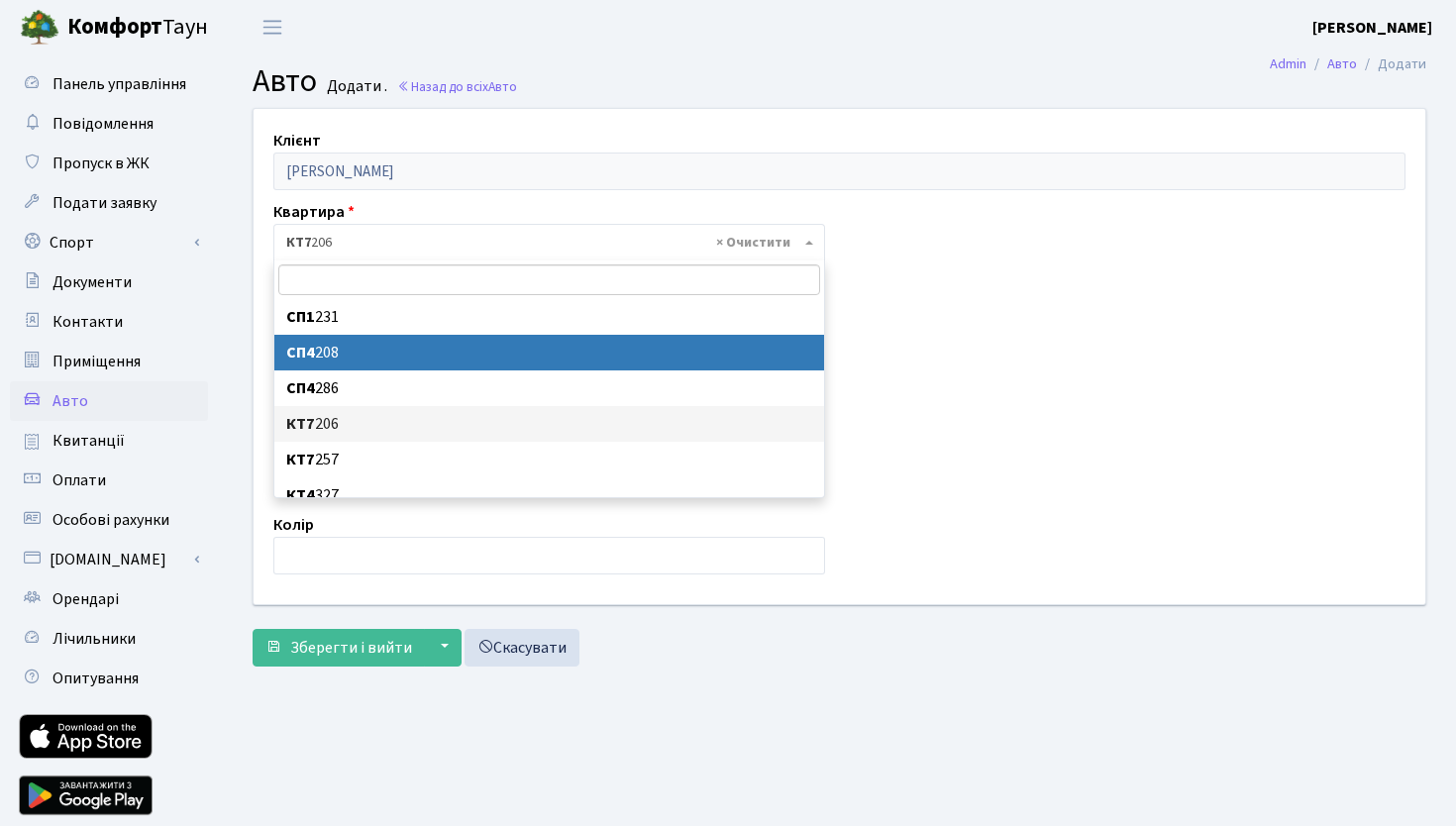 select on "45325" 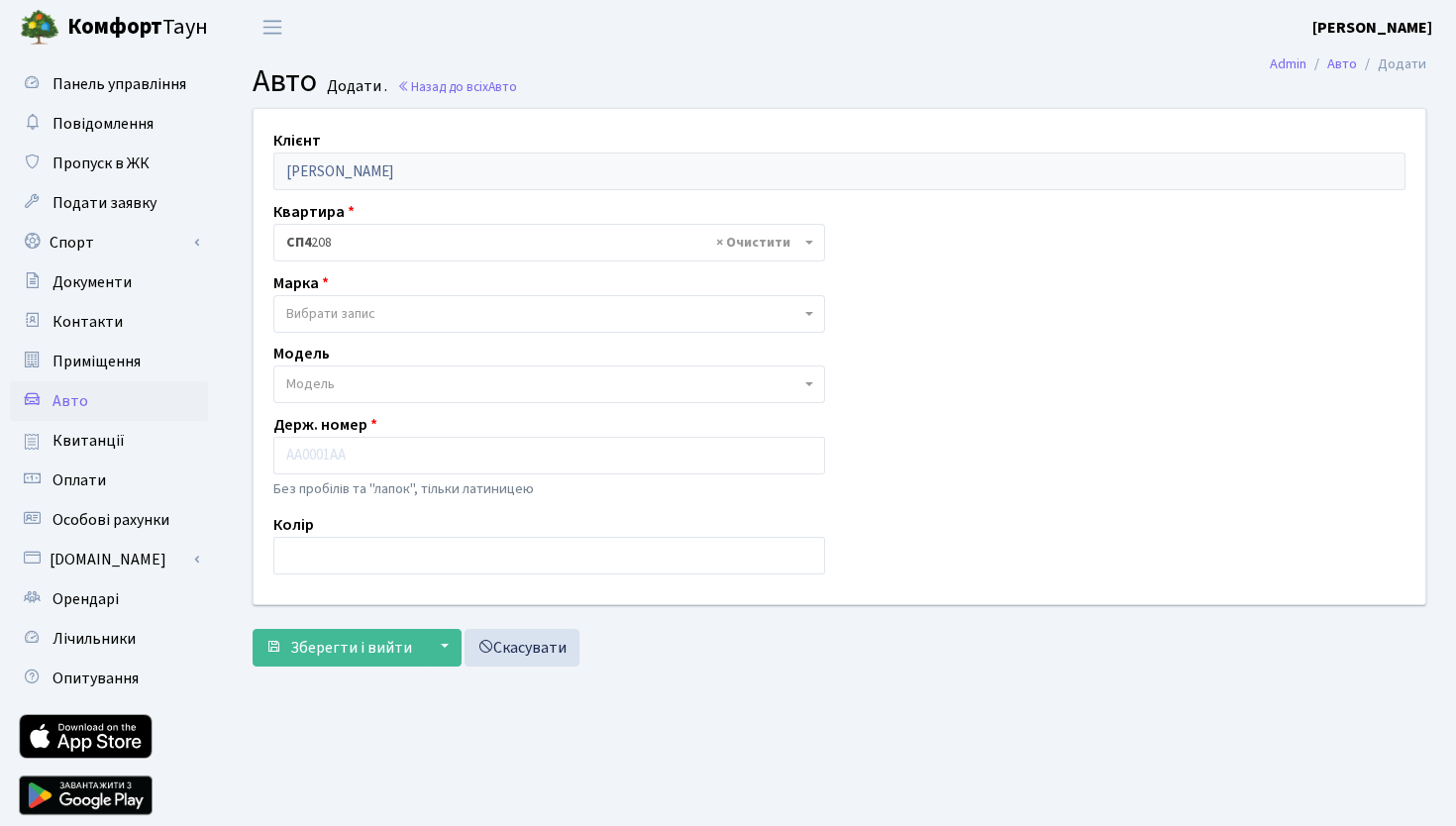 click on "Вибрати запис" at bounding box center [331, 314] 